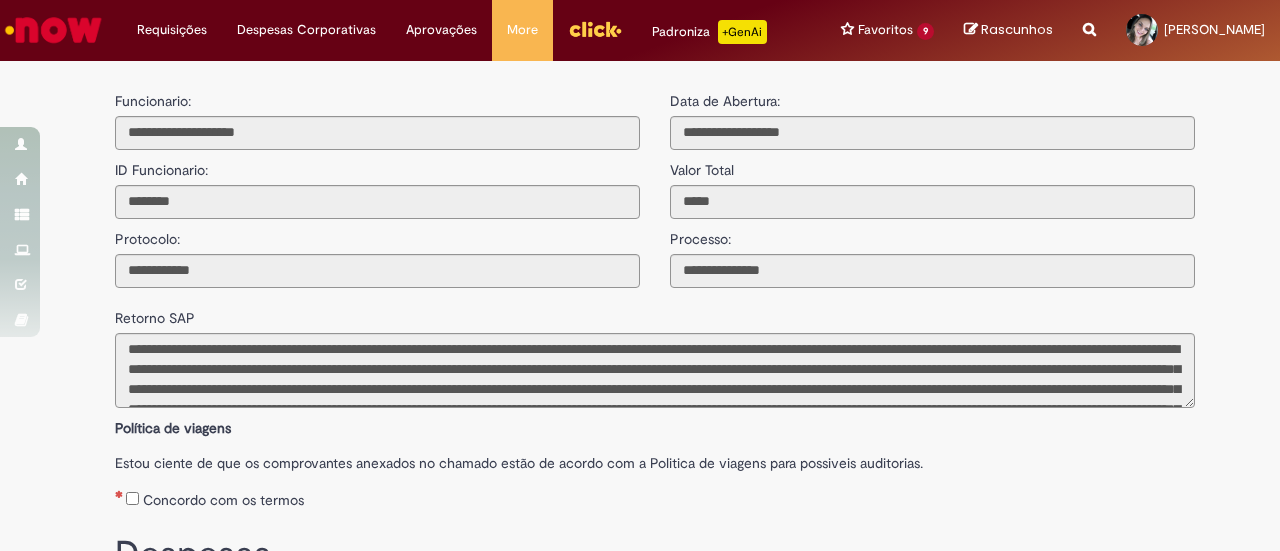 scroll, scrollTop: 0, scrollLeft: 0, axis: both 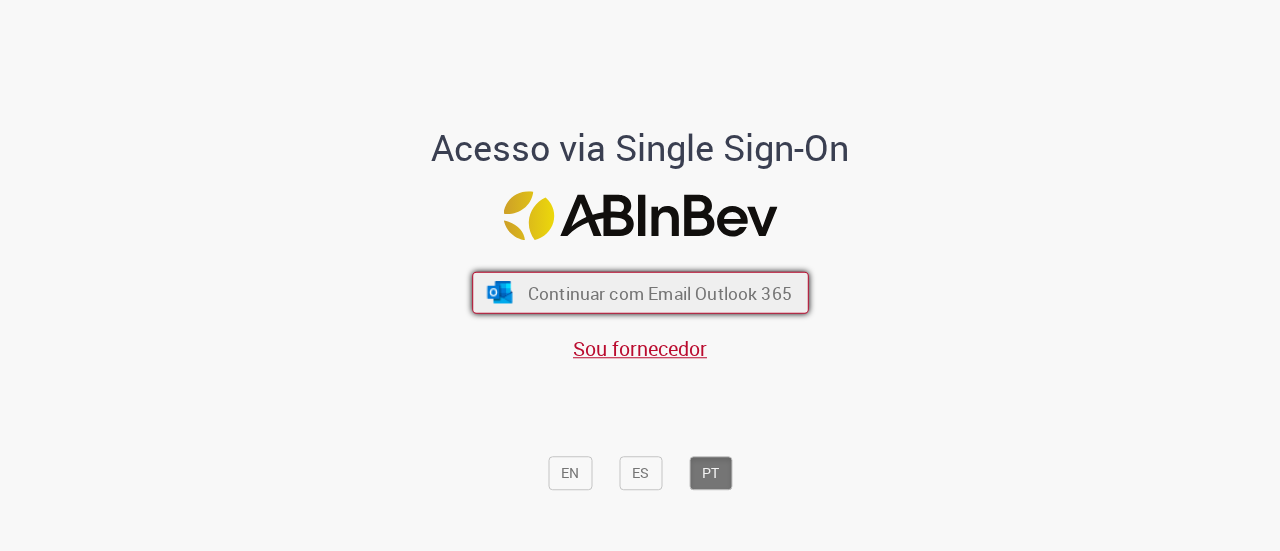 click on "Continuar com Email Outlook 365" at bounding box center (659, 292) 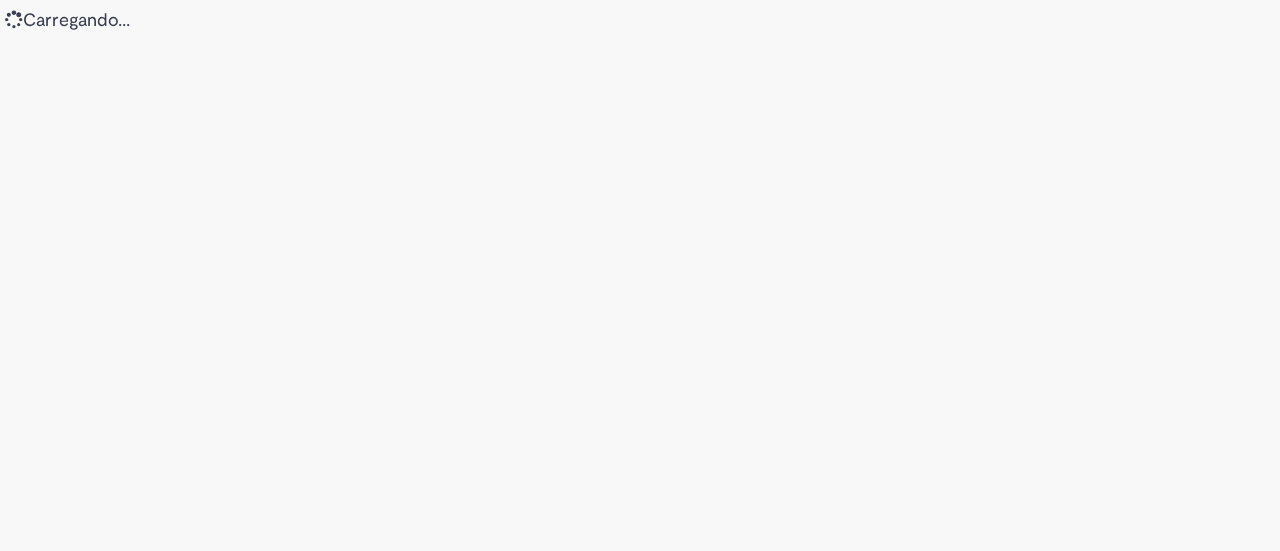 scroll, scrollTop: 0, scrollLeft: 0, axis: both 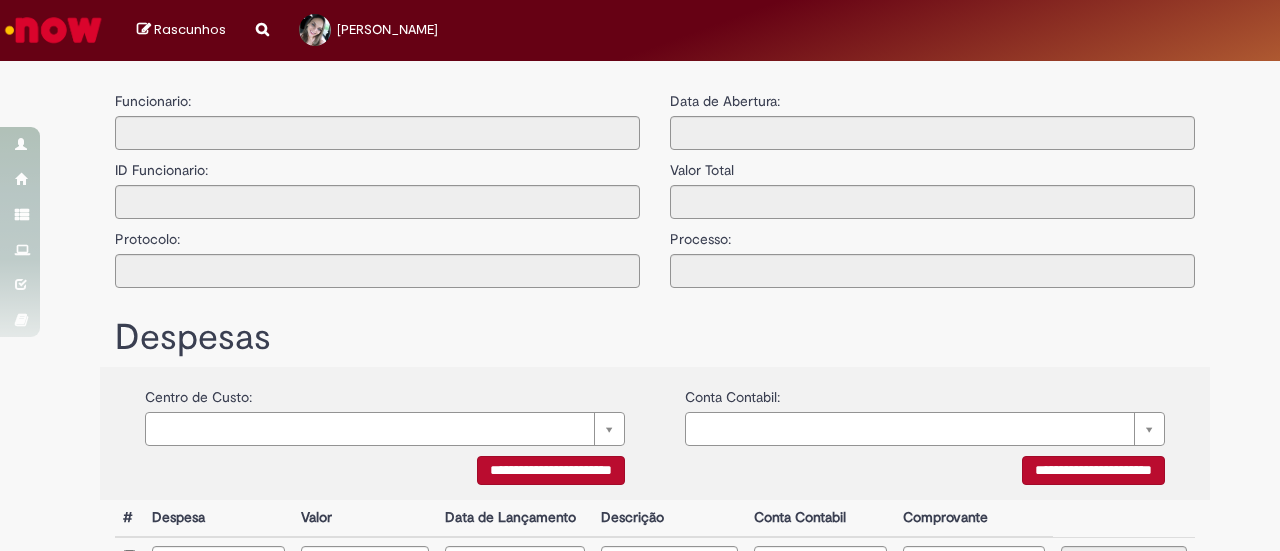 type on "**********" 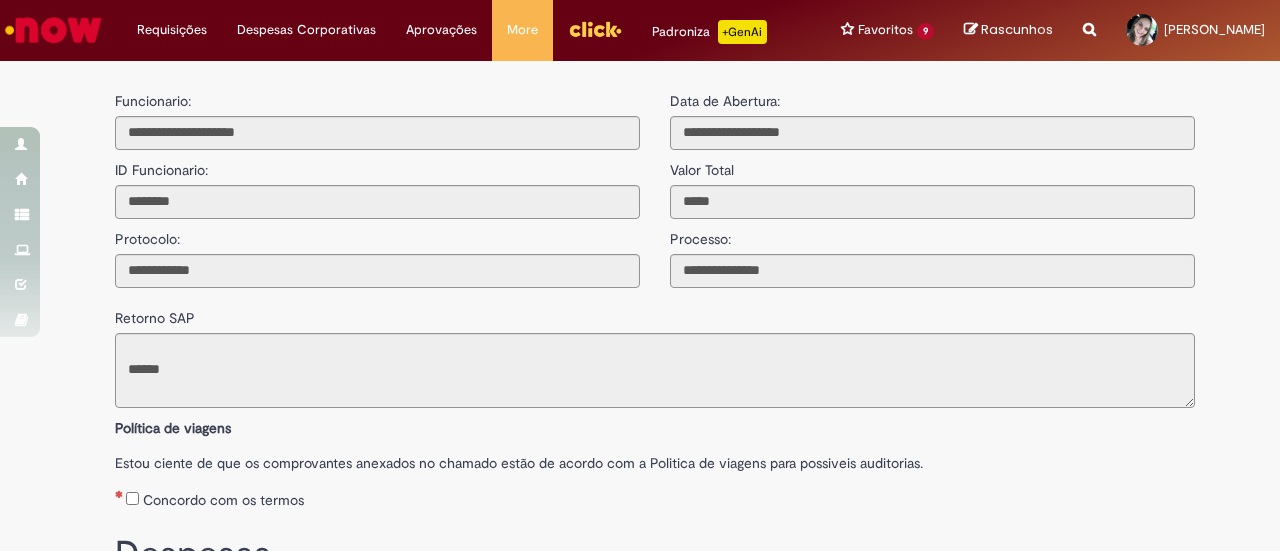 drag, startPoint x: 57, startPoint y: 22, endPoint x: 45, endPoint y: 21, distance: 12.0415945 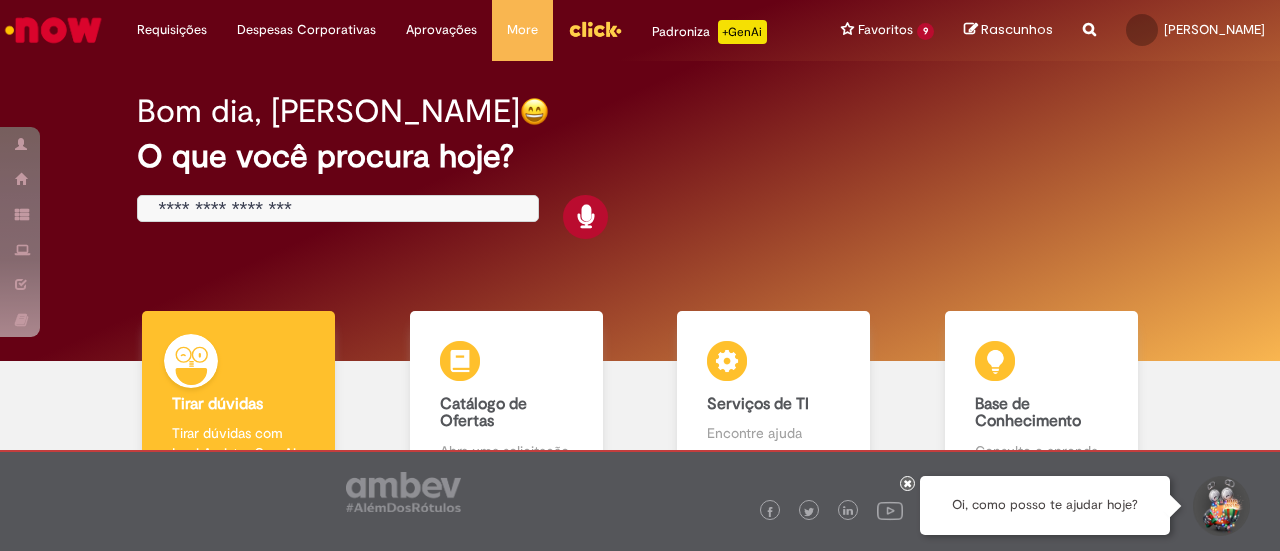 scroll, scrollTop: 0, scrollLeft: 0, axis: both 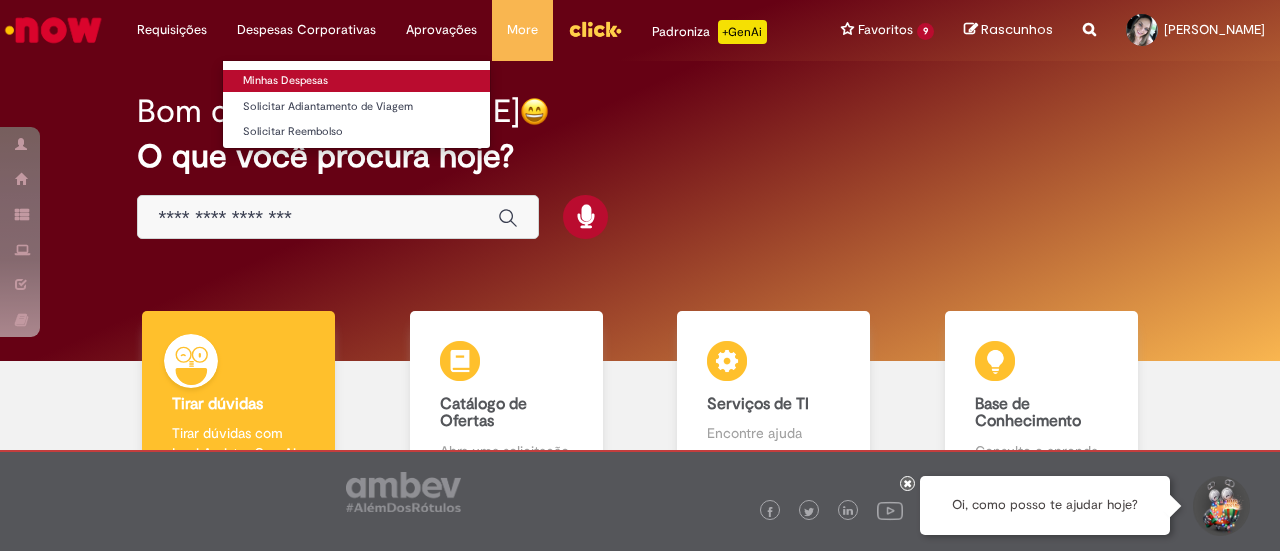click on "Minhas Despesas" at bounding box center [356, 81] 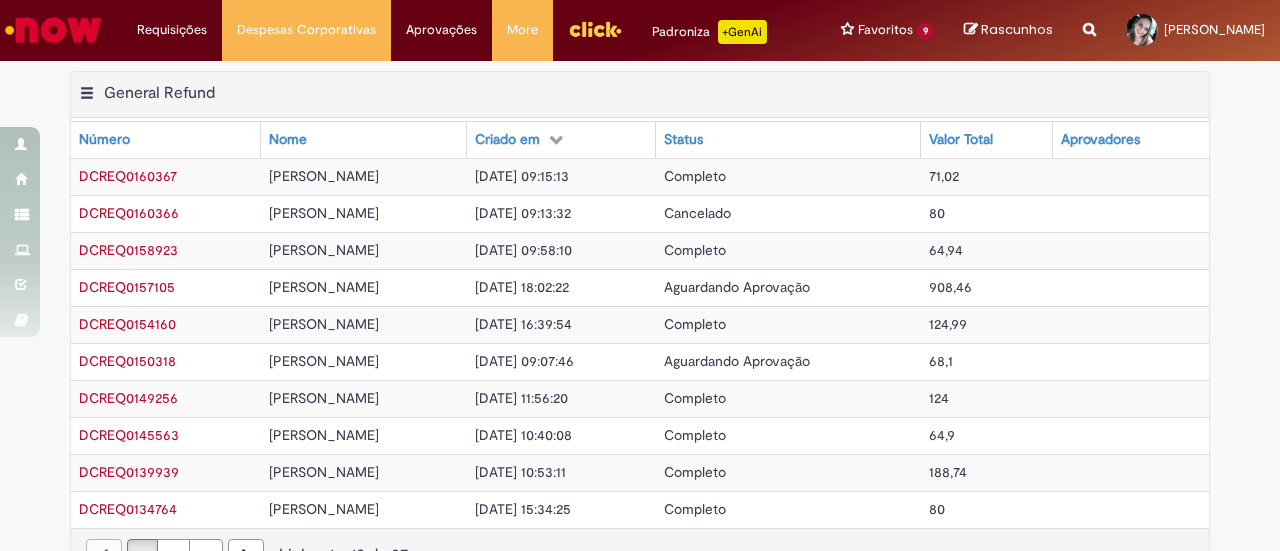 scroll, scrollTop: 100, scrollLeft: 0, axis: vertical 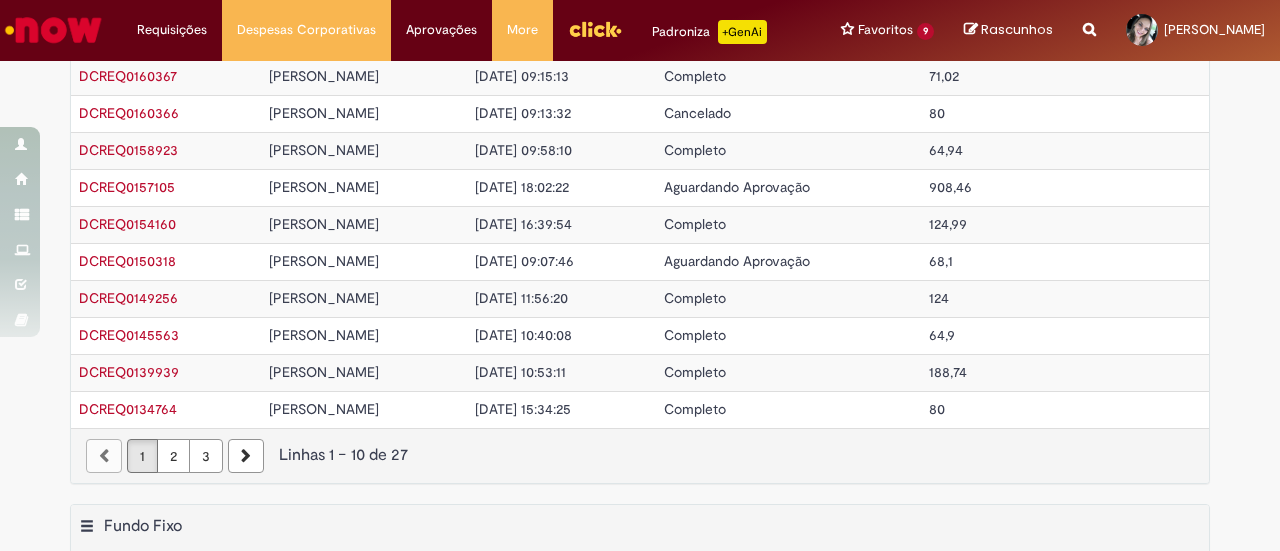 click on "Aguardando Aprovação" at bounding box center (737, 187) 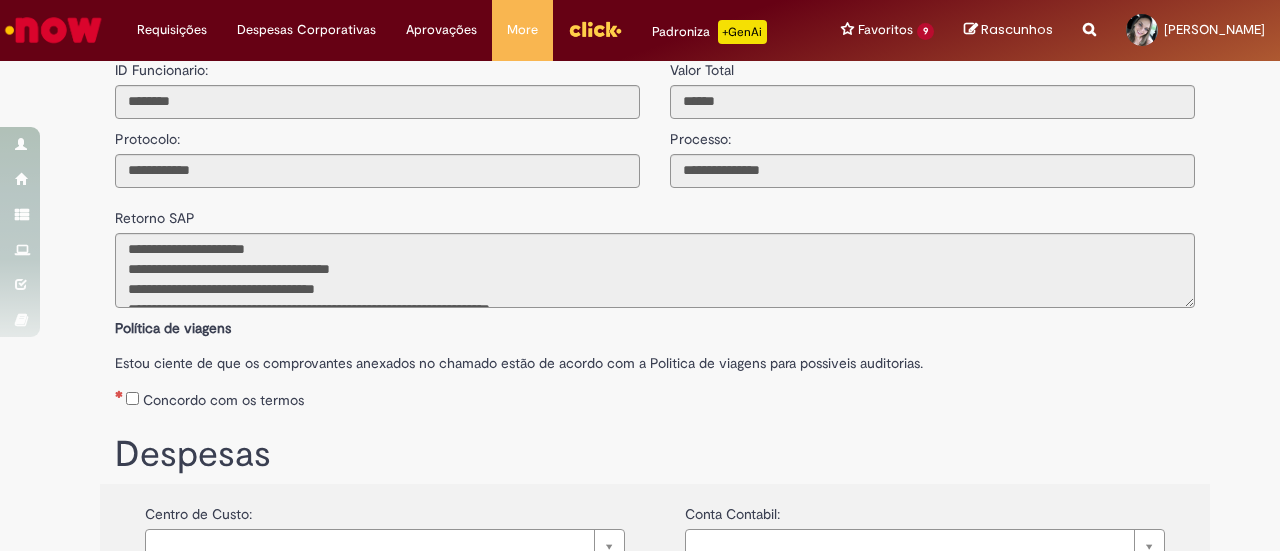 scroll, scrollTop: 0, scrollLeft: 0, axis: both 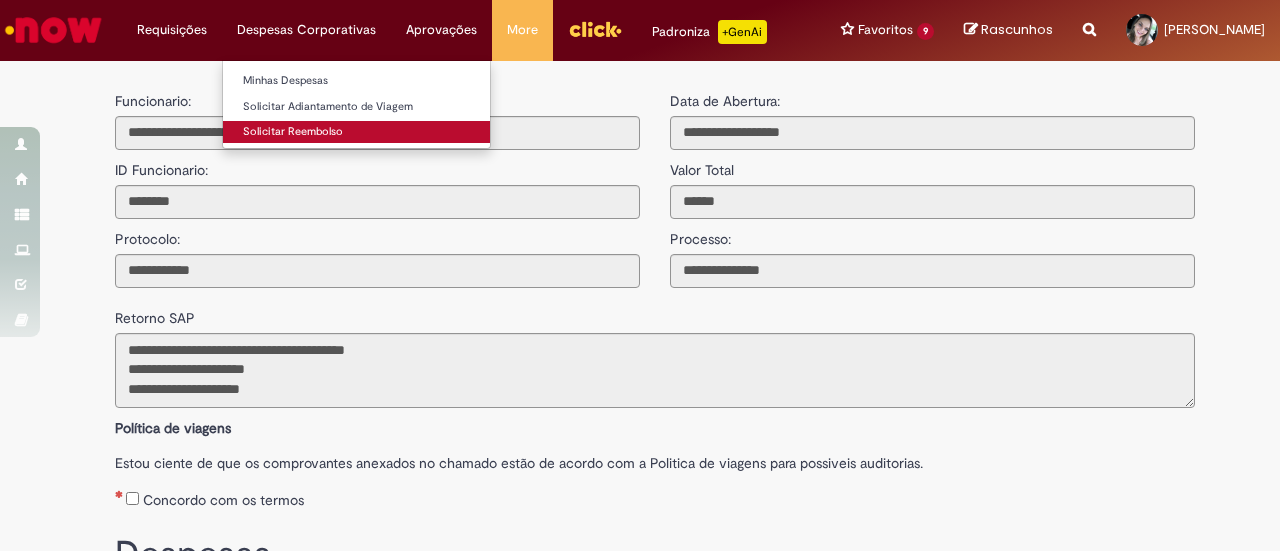 click on "Solicitar Reembolso" at bounding box center (356, 132) 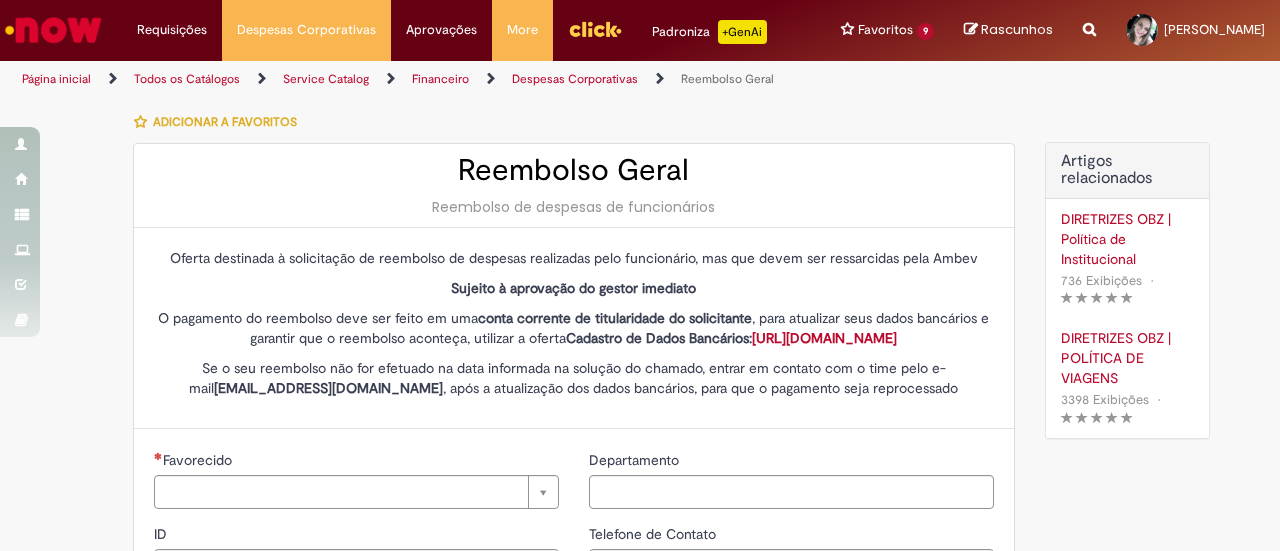 type on "********" 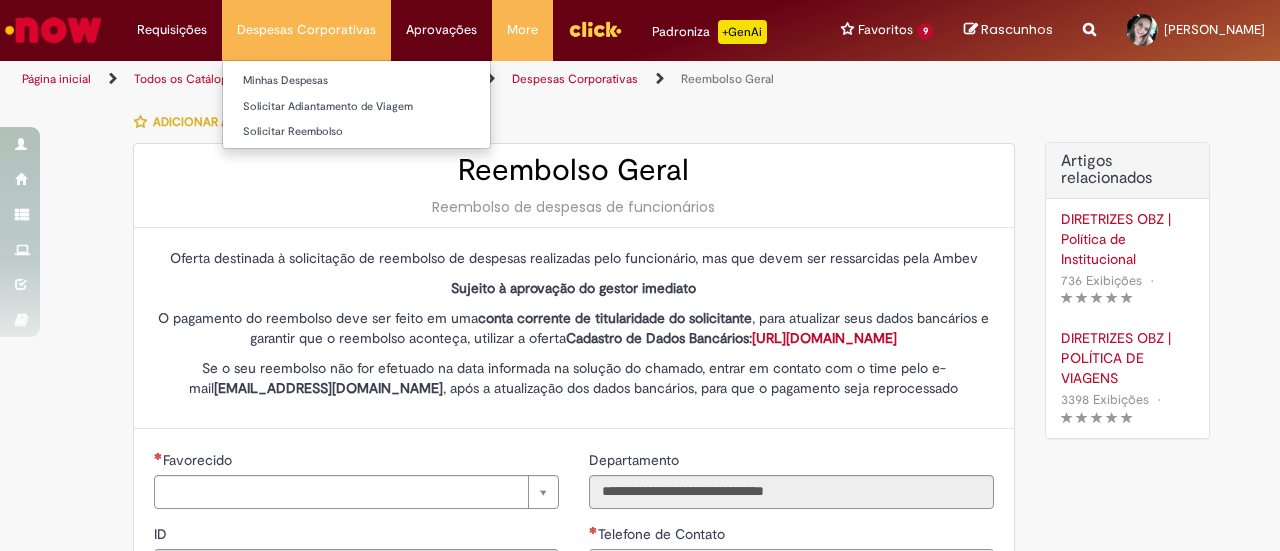 type on "**********" 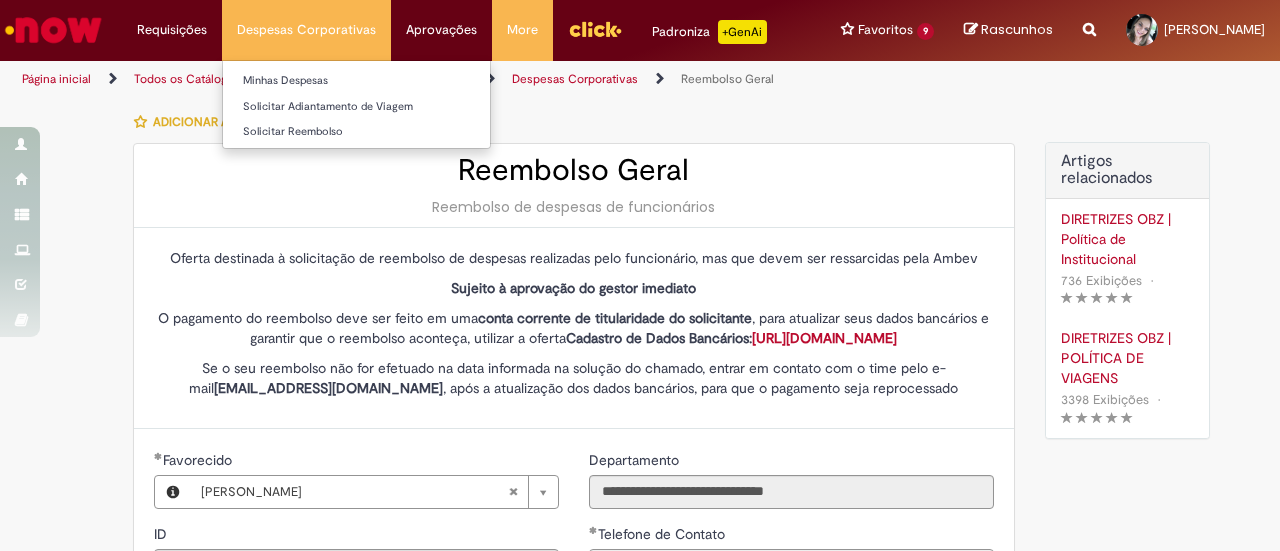 type on "**********" 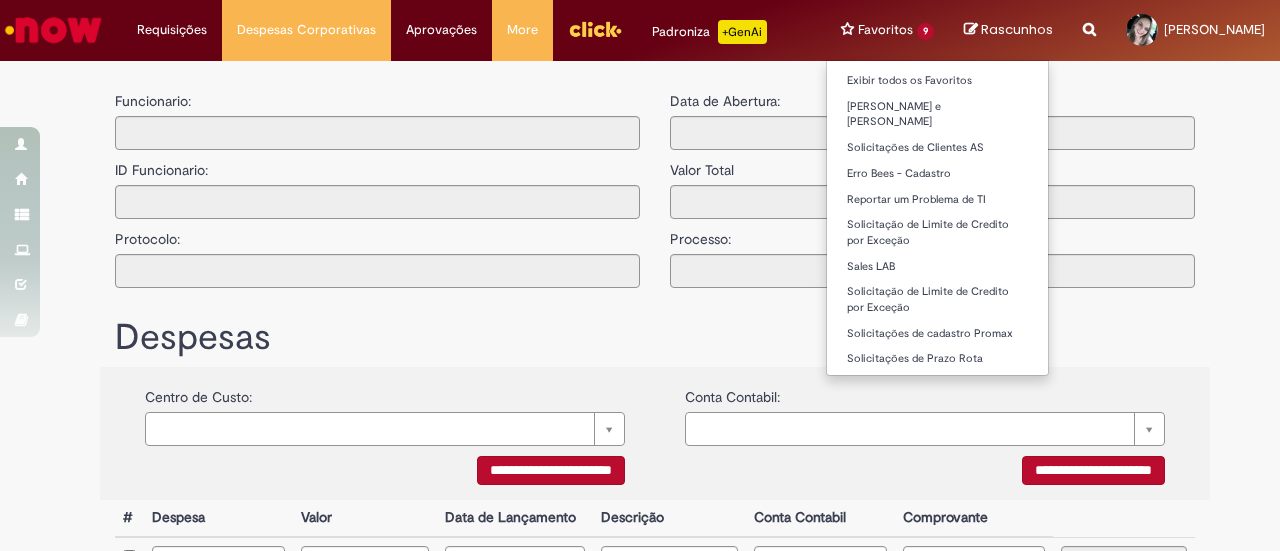 type on "**********" 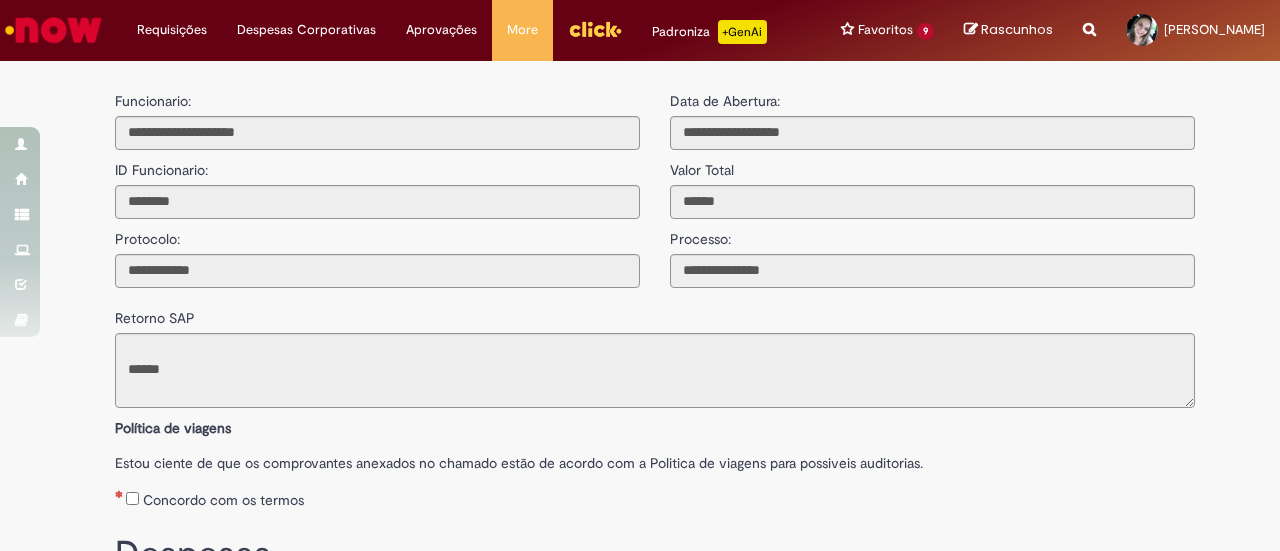 scroll, scrollTop: 0, scrollLeft: 0, axis: both 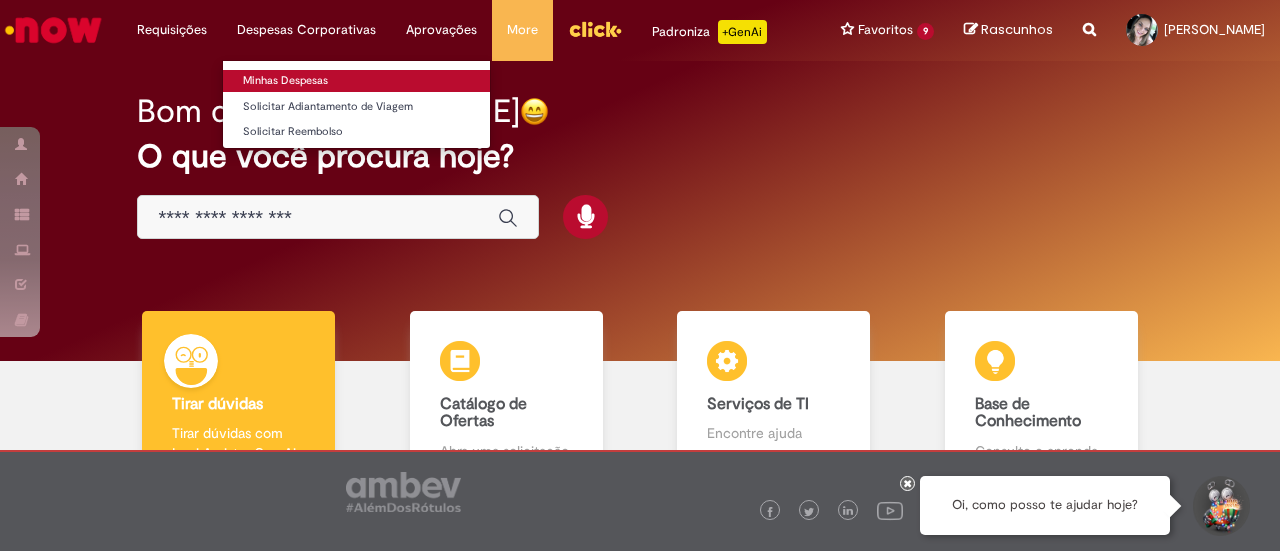 click on "Minhas Despesas" at bounding box center [356, 81] 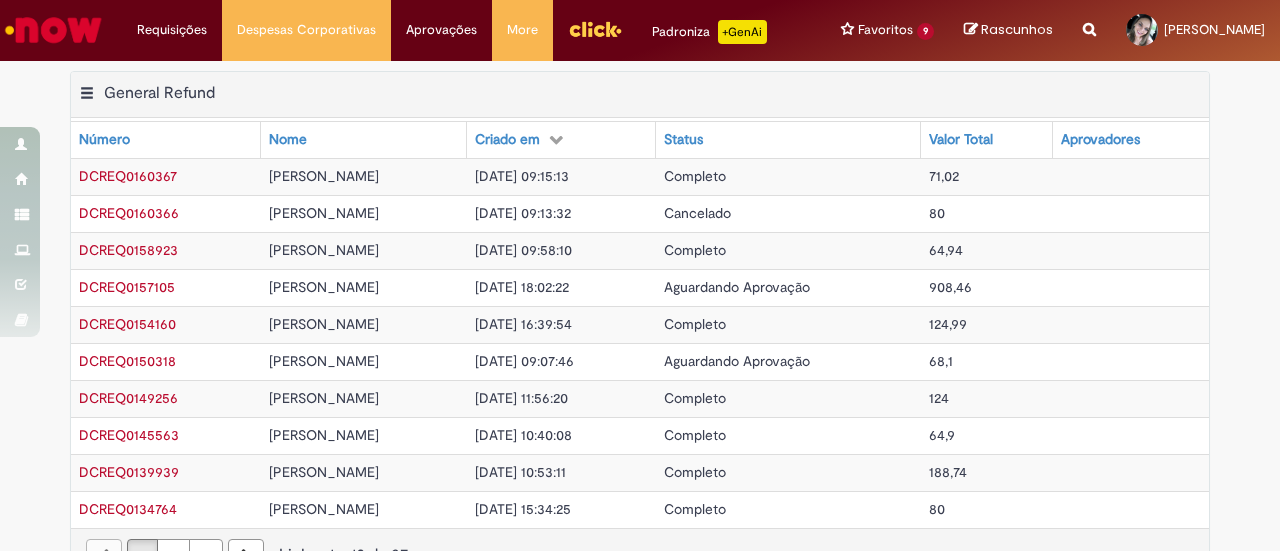 click on "Aguardando Aprovação" at bounding box center (737, 361) 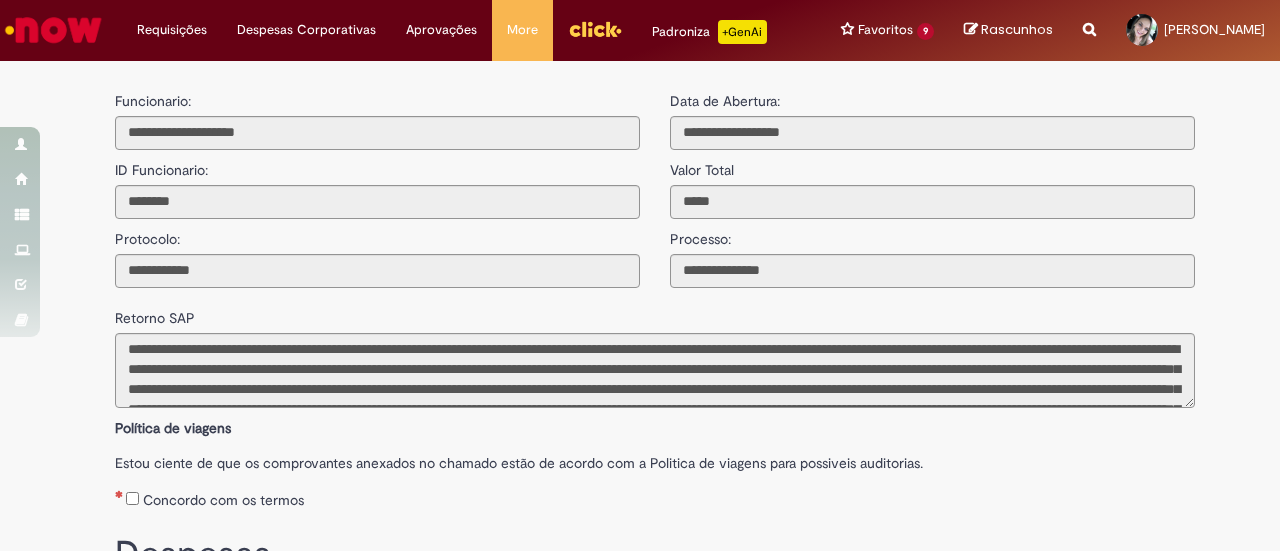 scroll, scrollTop: 258, scrollLeft: 0, axis: vertical 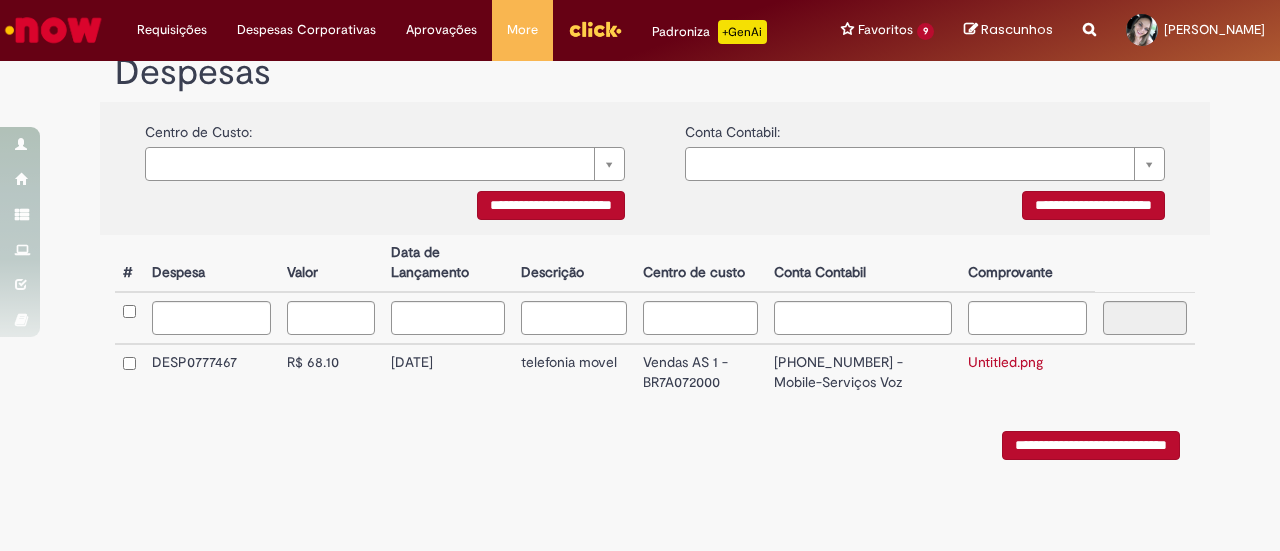 click on "Untitled.png" at bounding box center [1005, 362] 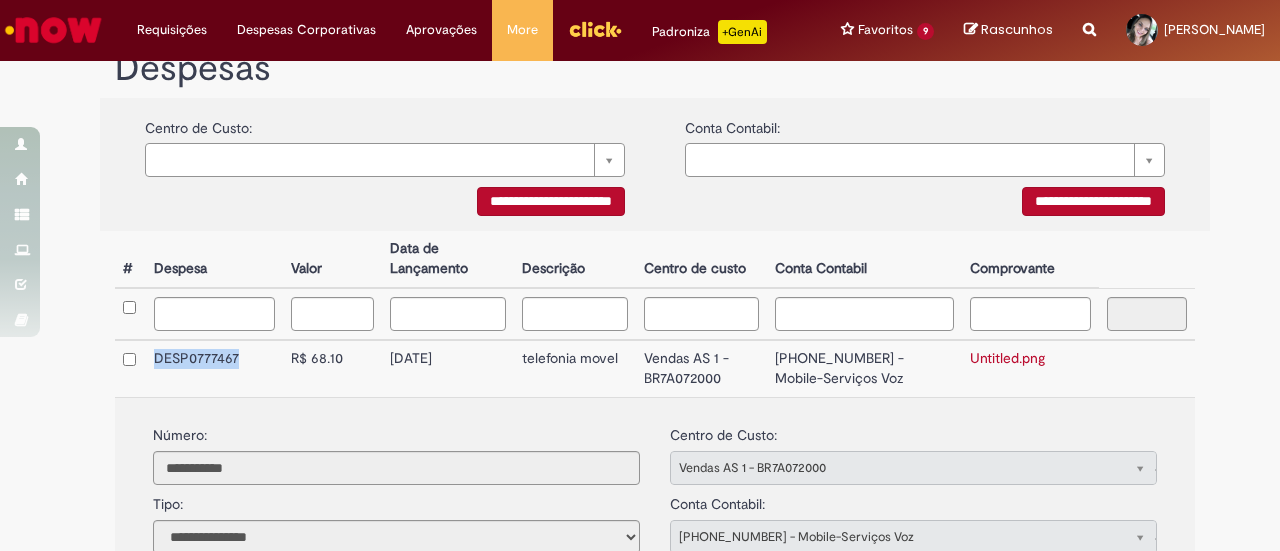 drag, startPoint x: 148, startPoint y: 365, endPoint x: 249, endPoint y: 372, distance: 101.24229 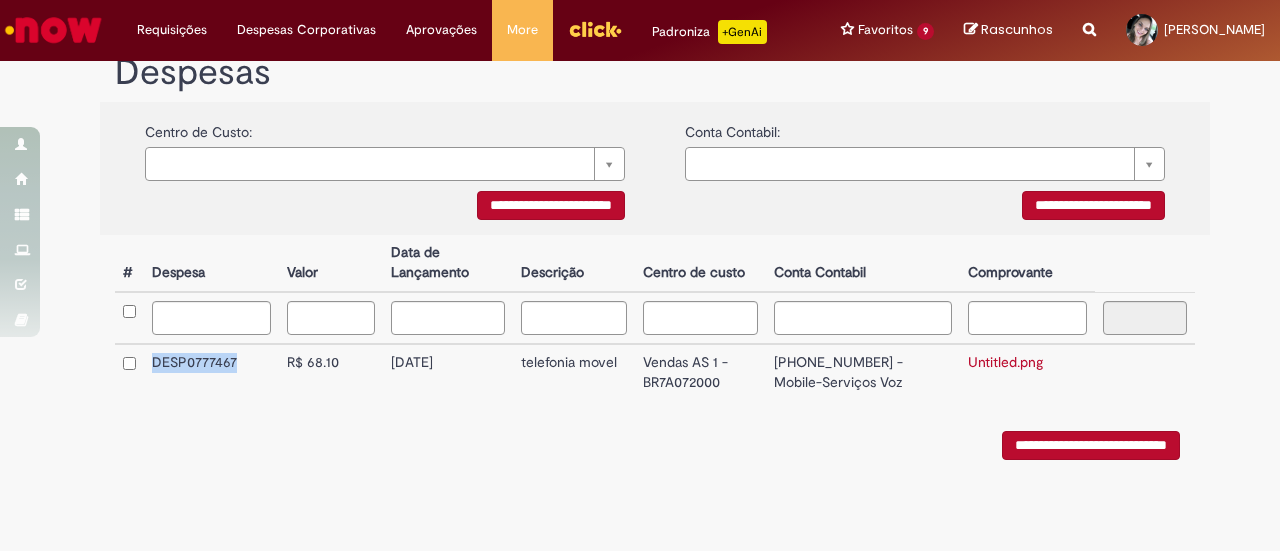 copy on "DESP0777467" 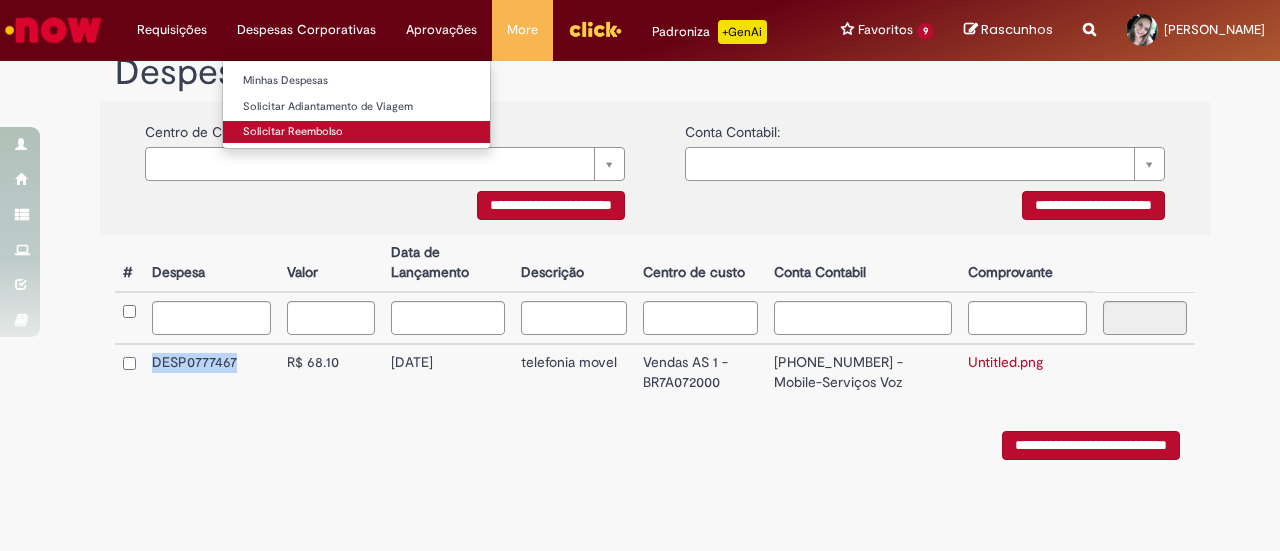 click on "Solicitar Reembolso" at bounding box center [356, 132] 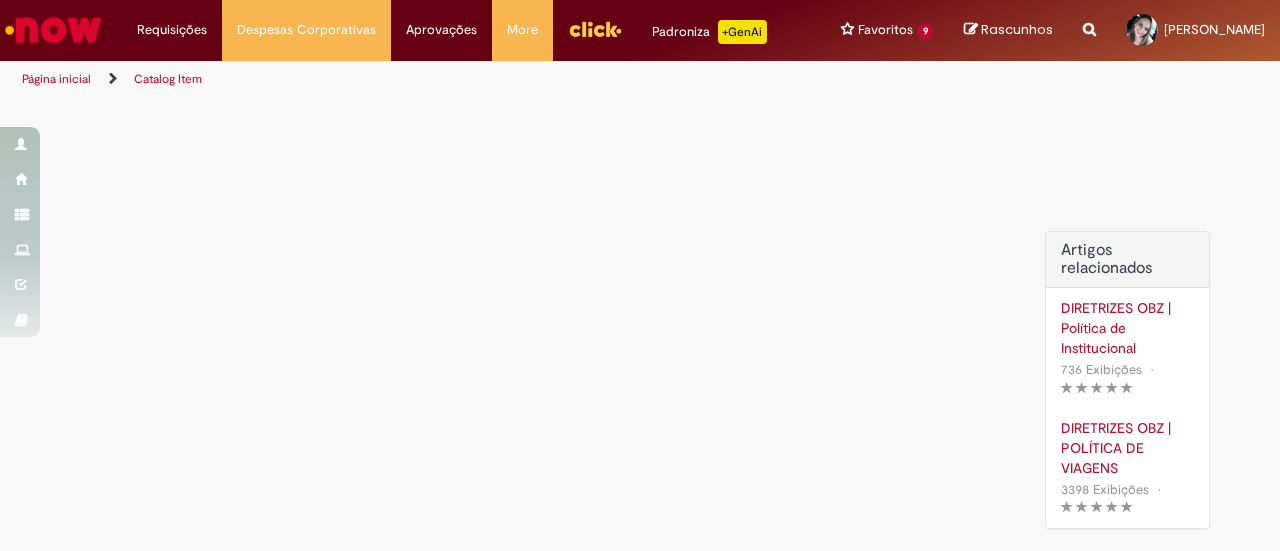 scroll, scrollTop: 0, scrollLeft: 0, axis: both 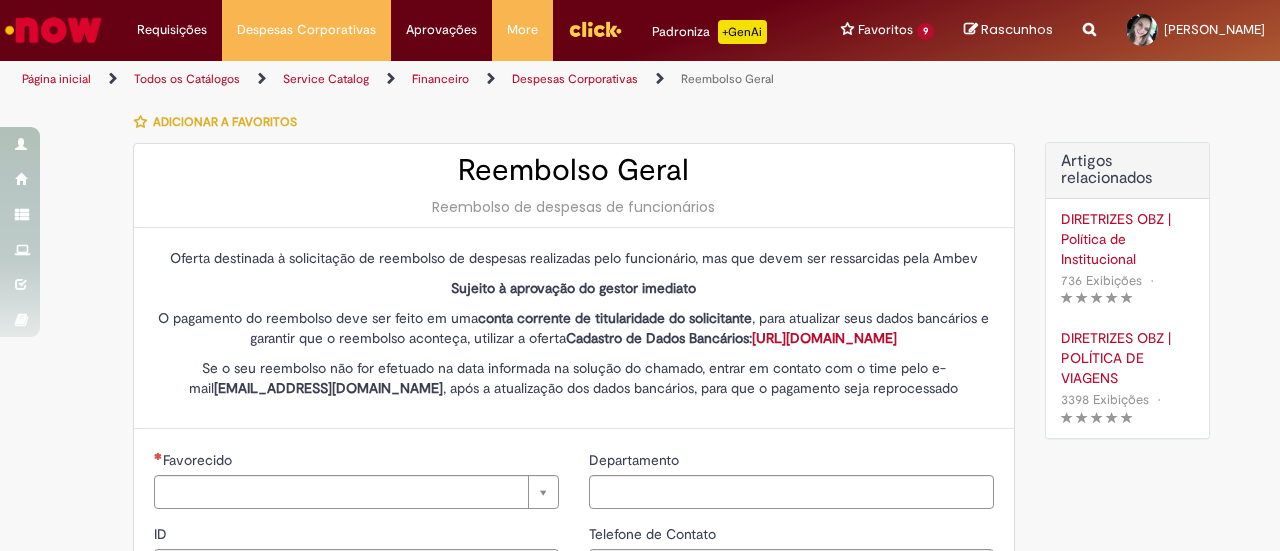 type on "********" 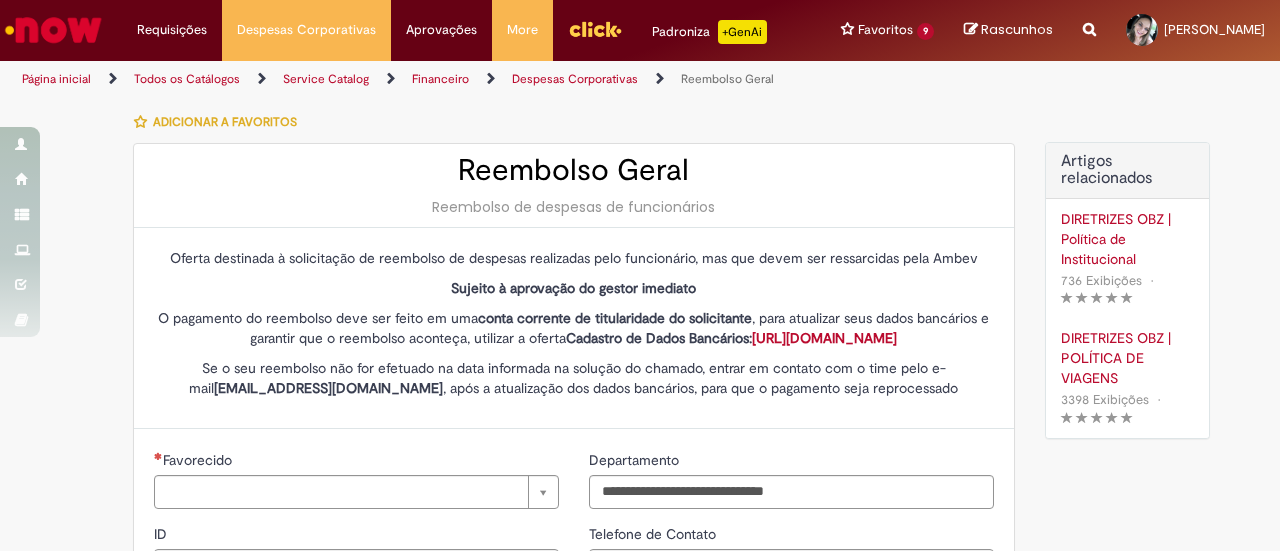 type on "**********" 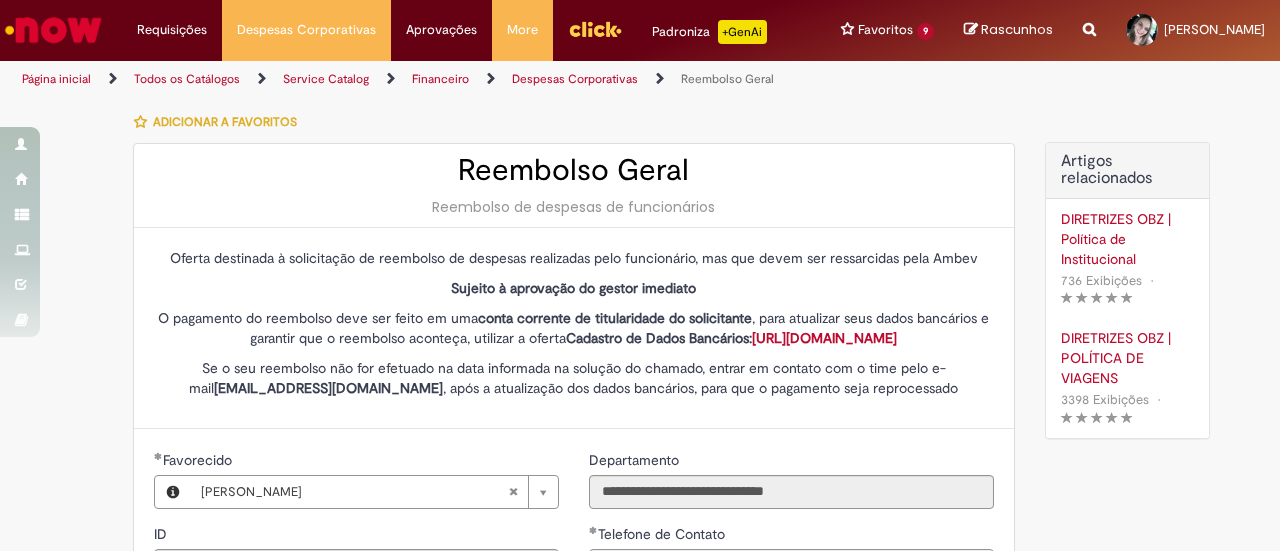 type on "**********" 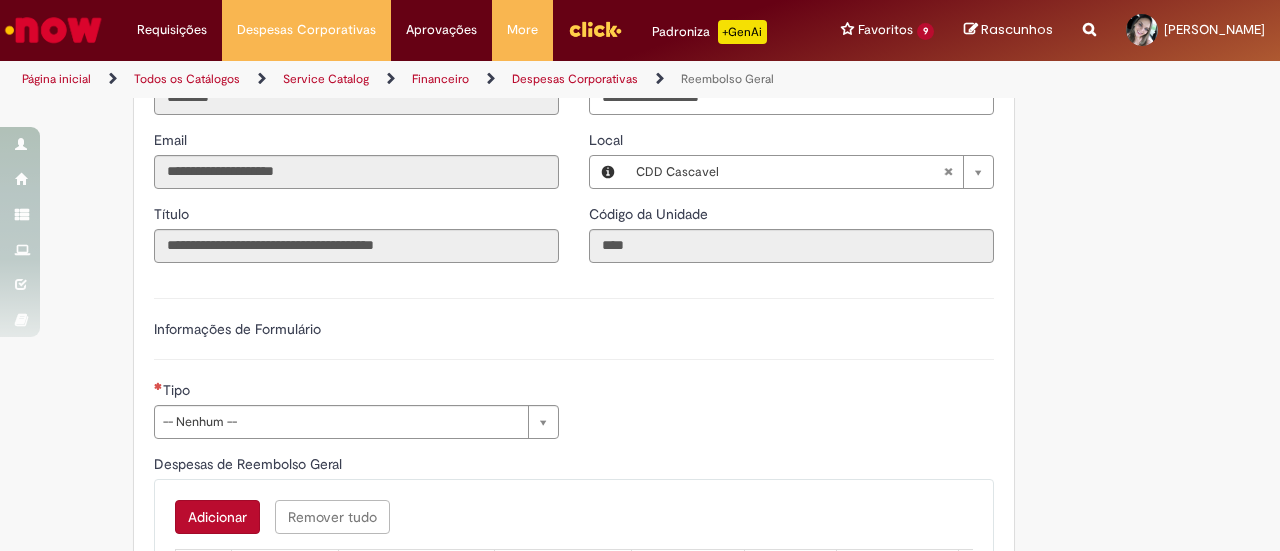 scroll, scrollTop: 500, scrollLeft: 0, axis: vertical 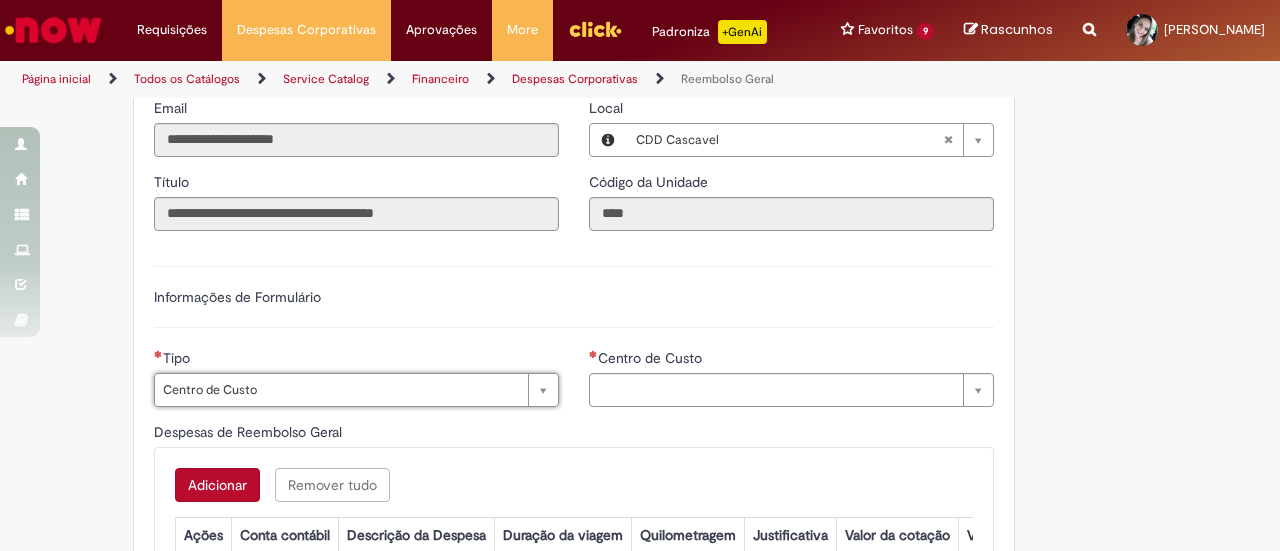 type on "**********" 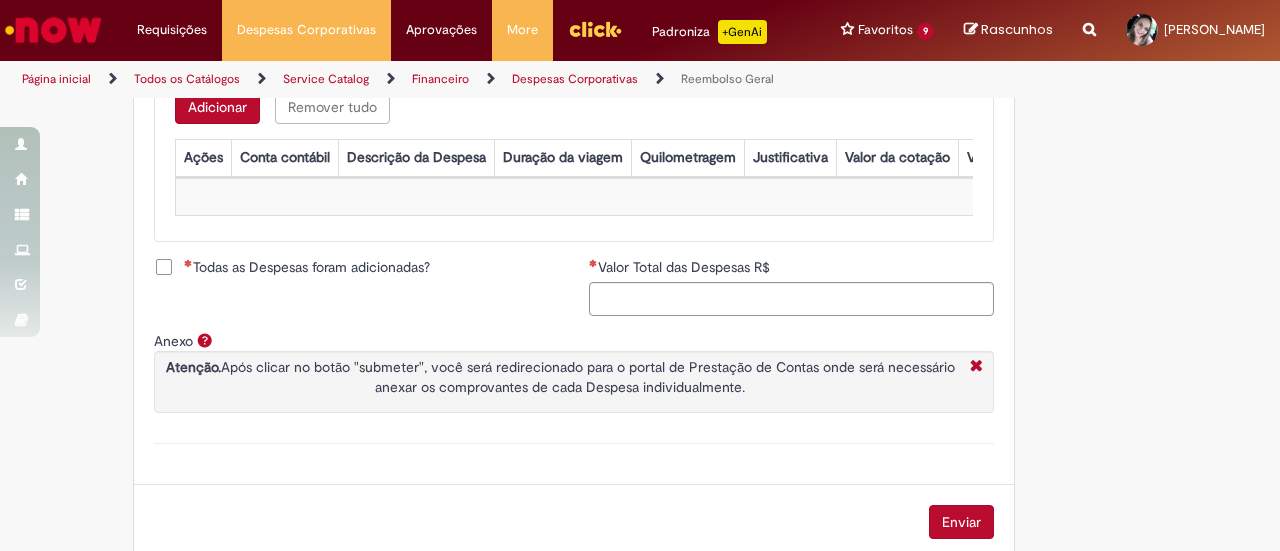 scroll, scrollTop: 837, scrollLeft: 0, axis: vertical 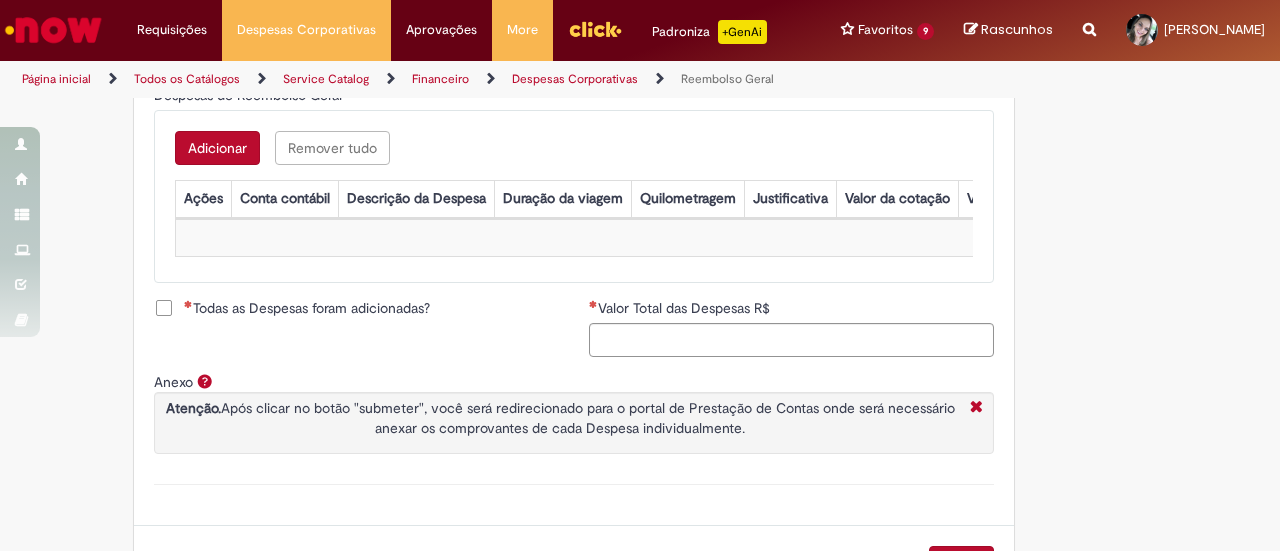 click on "Adicionar" at bounding box center [217, 148] 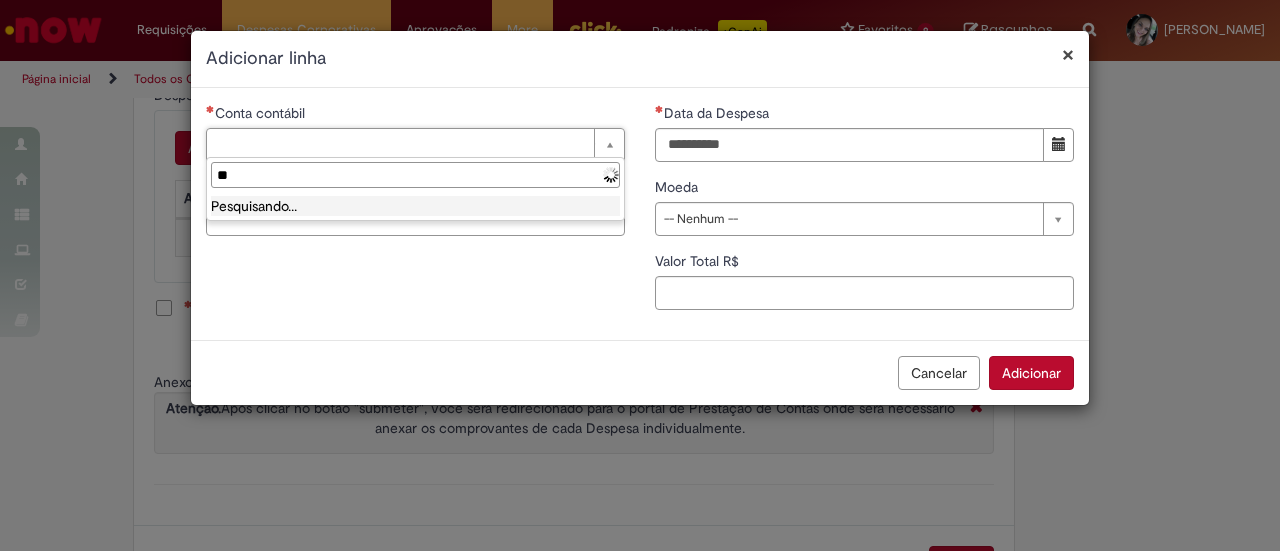 type on "*" 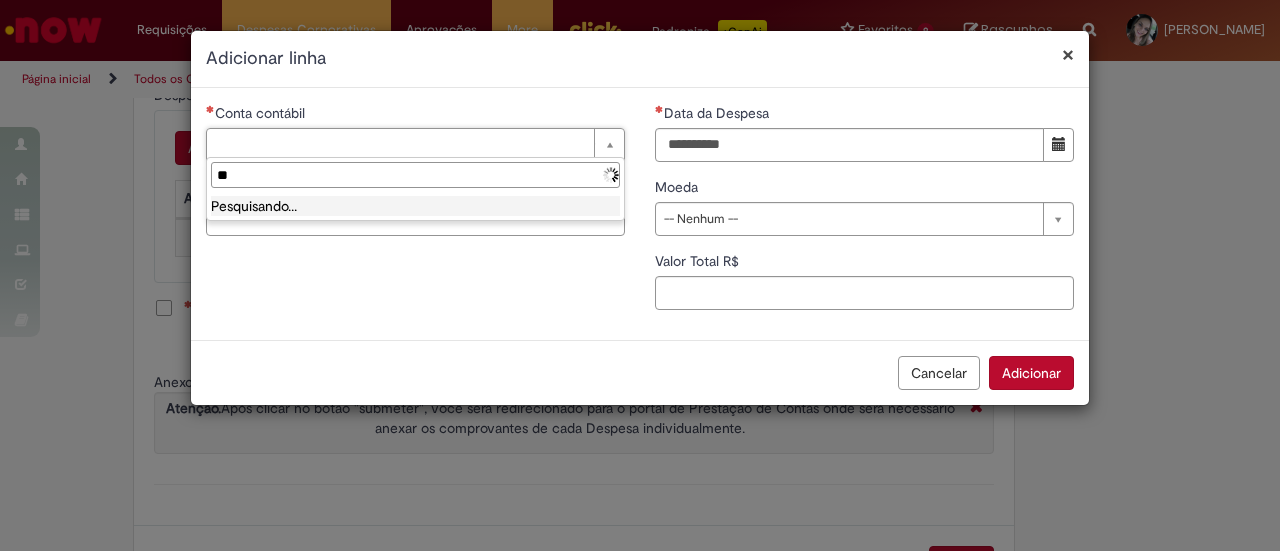 type on "*" 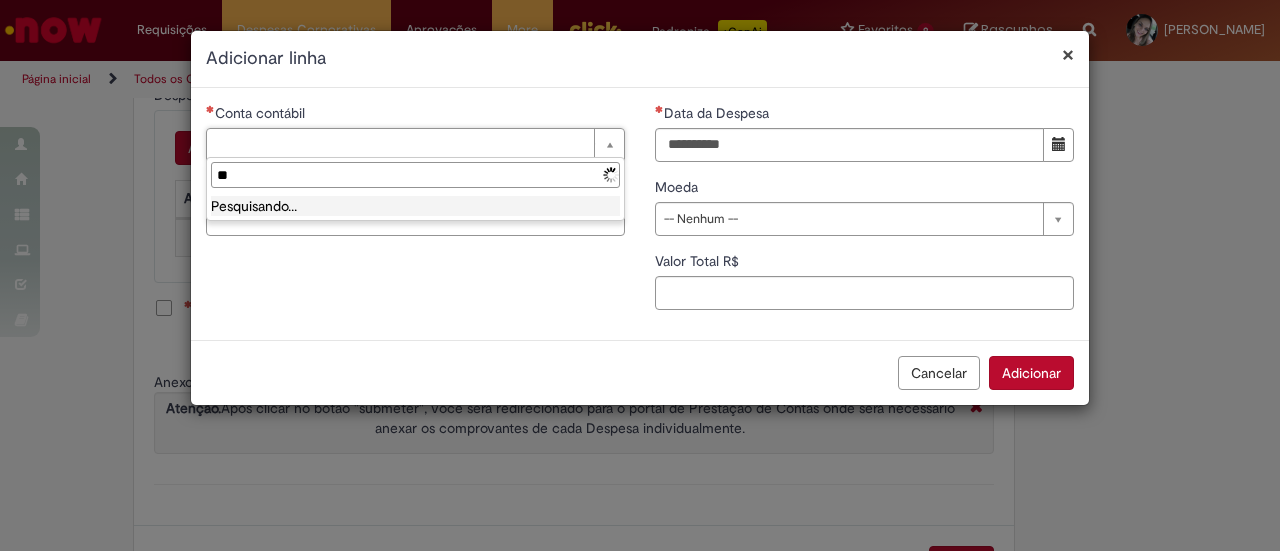 type on "*" 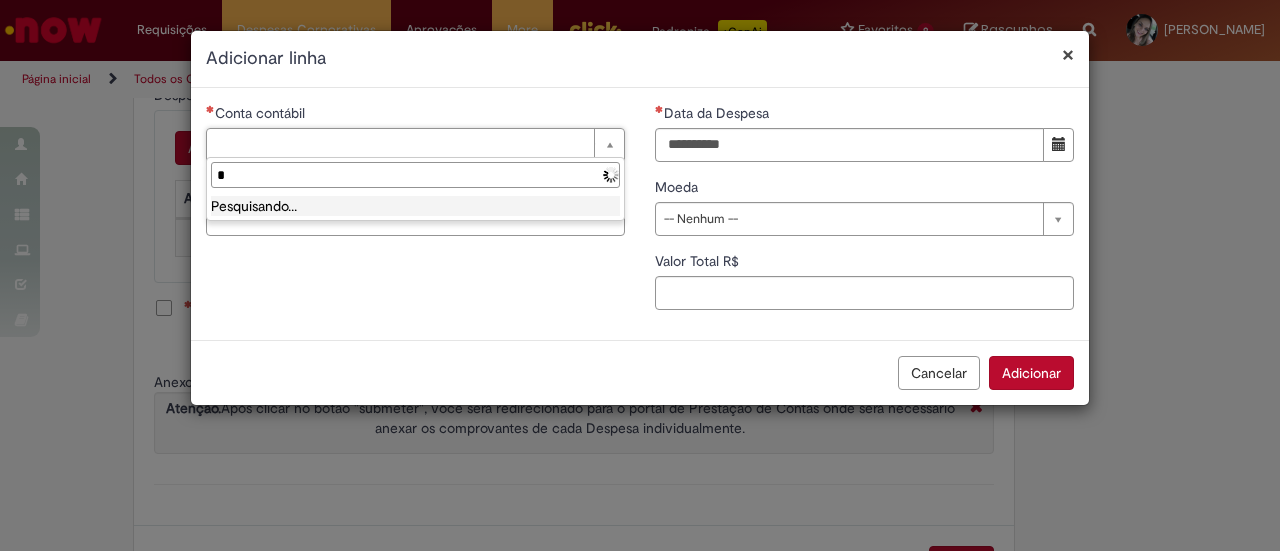 type 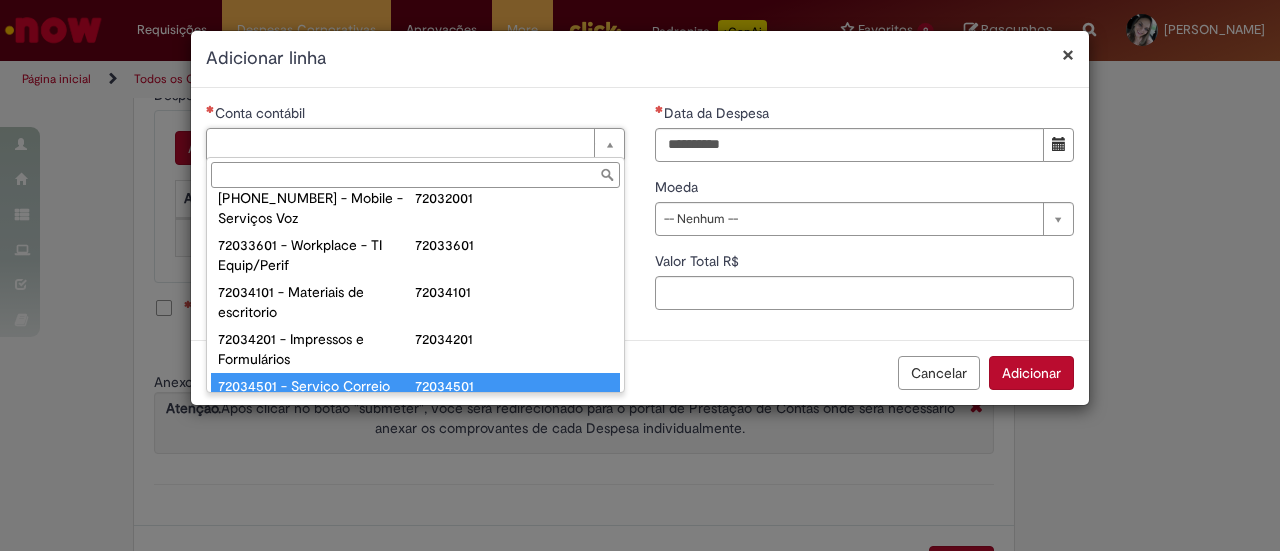 scroll, scrollTop: 174, scrollLeft: 0, axis: vertical 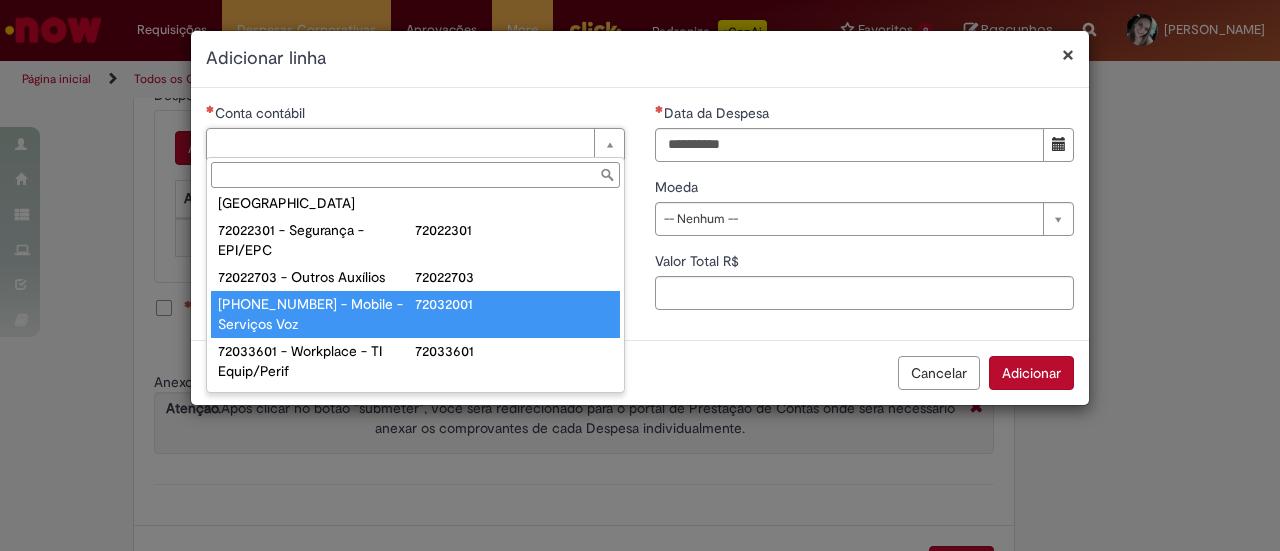 type on "**********" 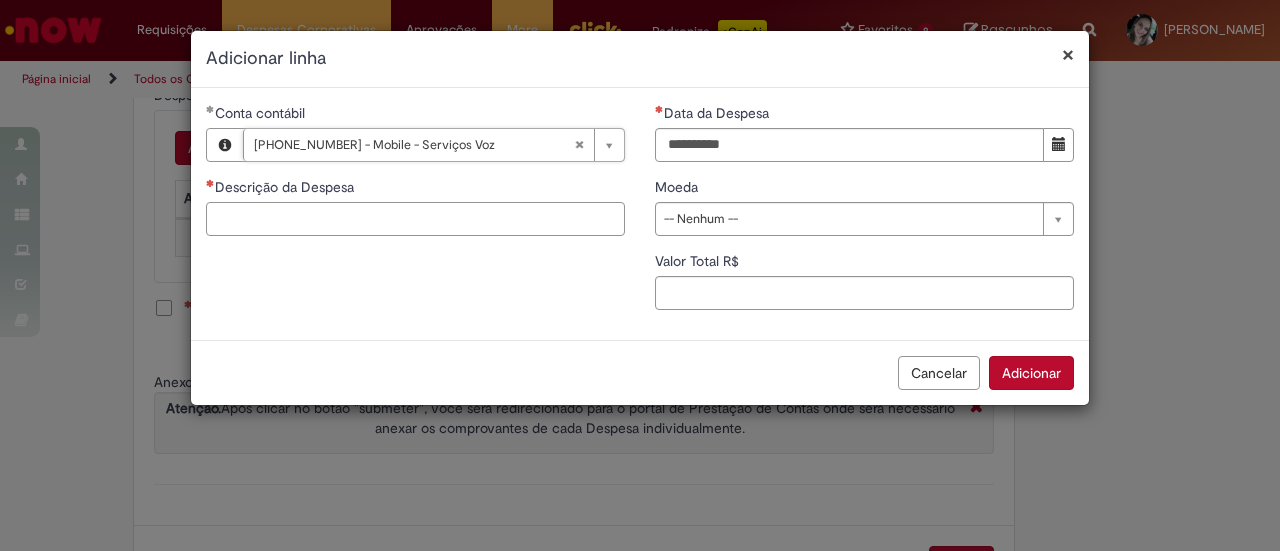 click on "Descrição da Despesa" at bounding box center (415, 219) 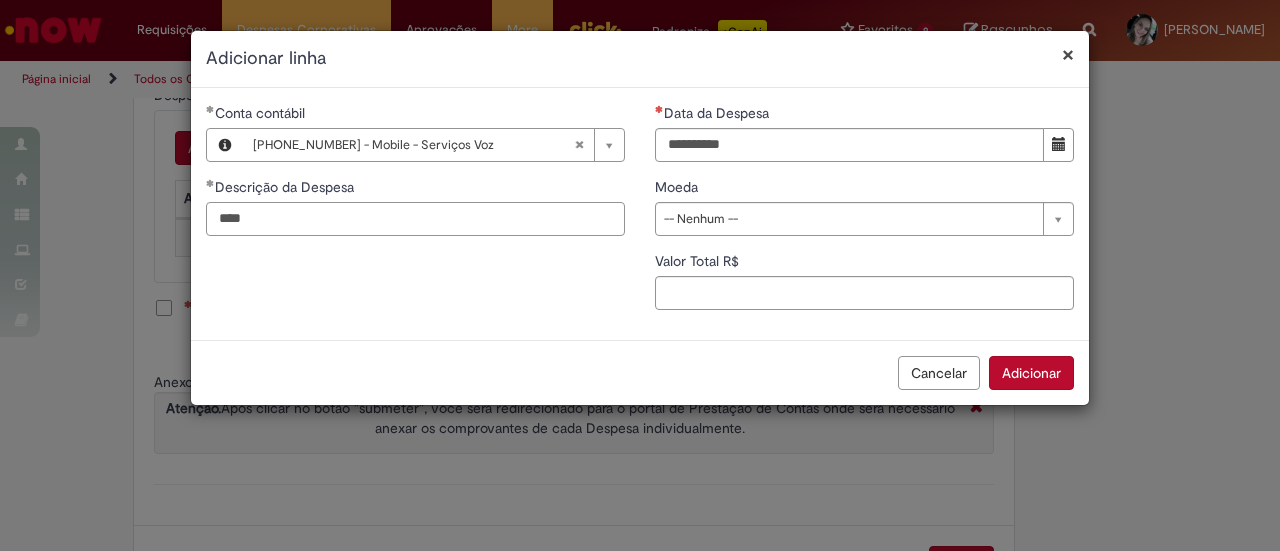 type on "****" 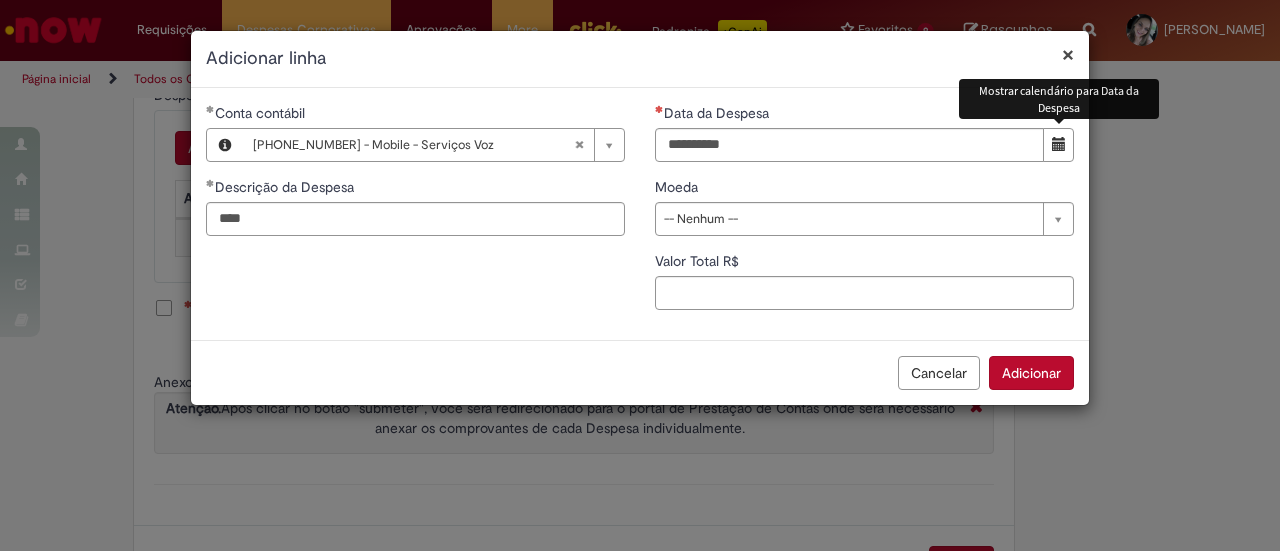 click at bounding box center [1059, 144] 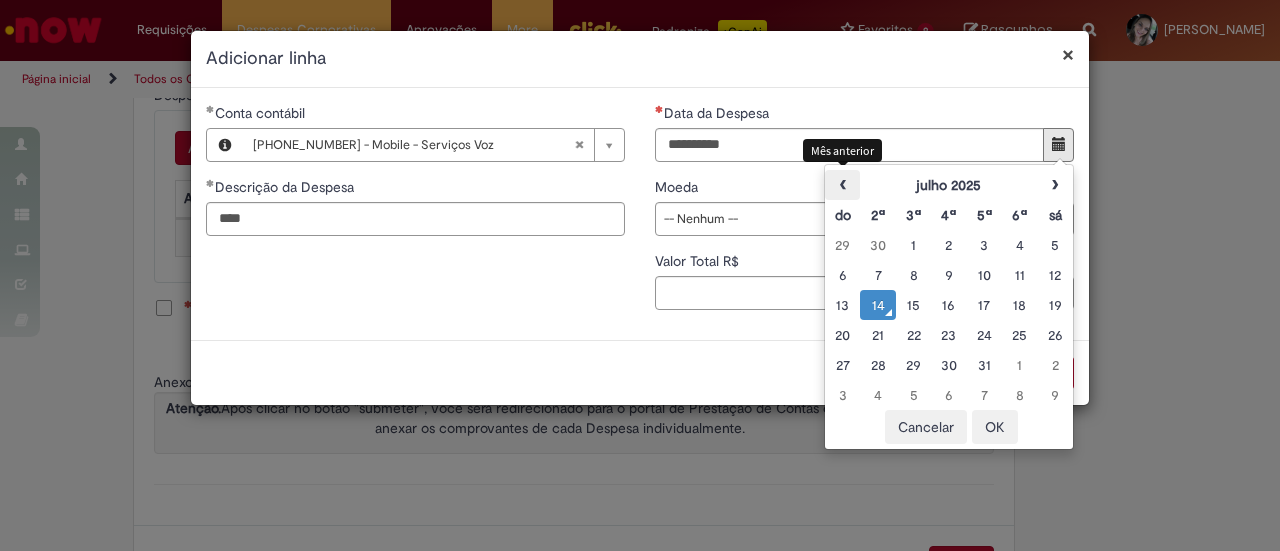 click on "‹" at bounding box center [842, 185] 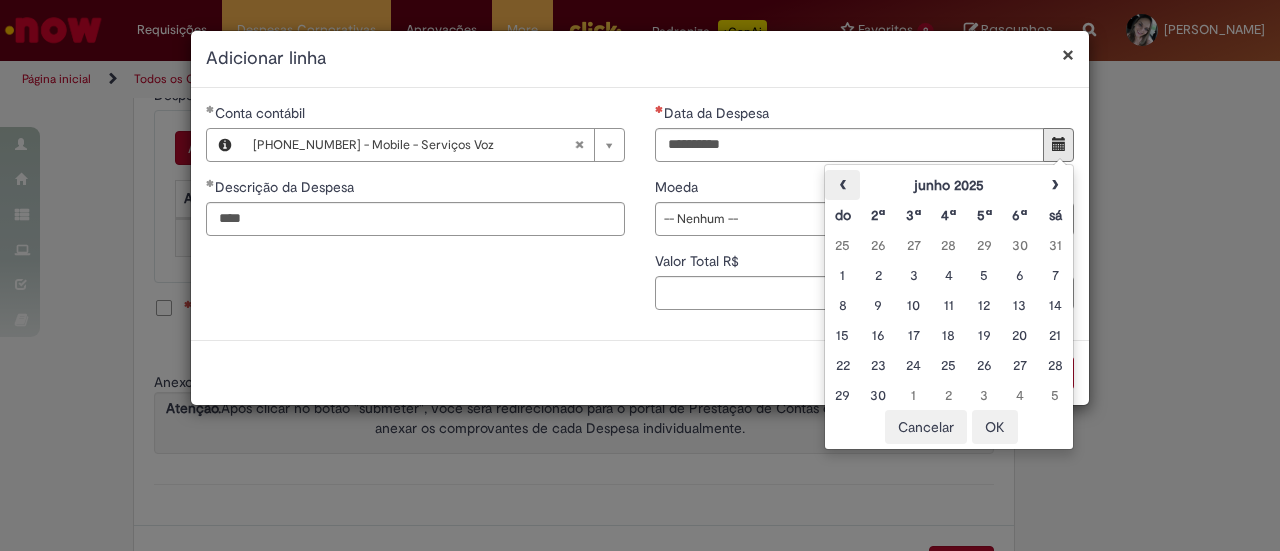 click on "‹" at bounding box center [842, 185] 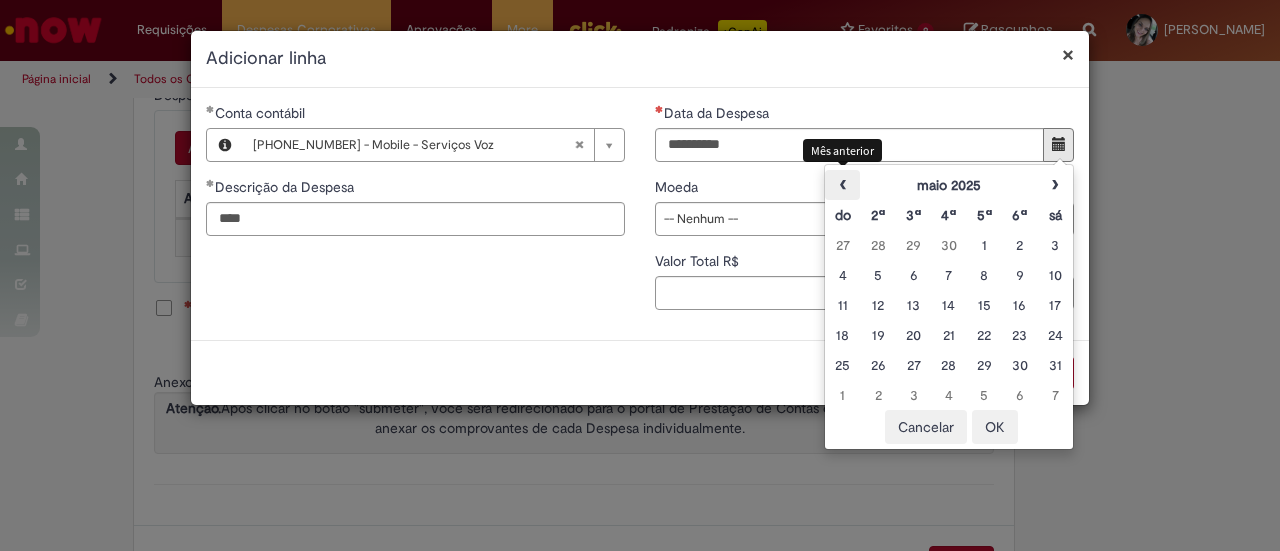 click on "‹" at bounding box center [842, 185] 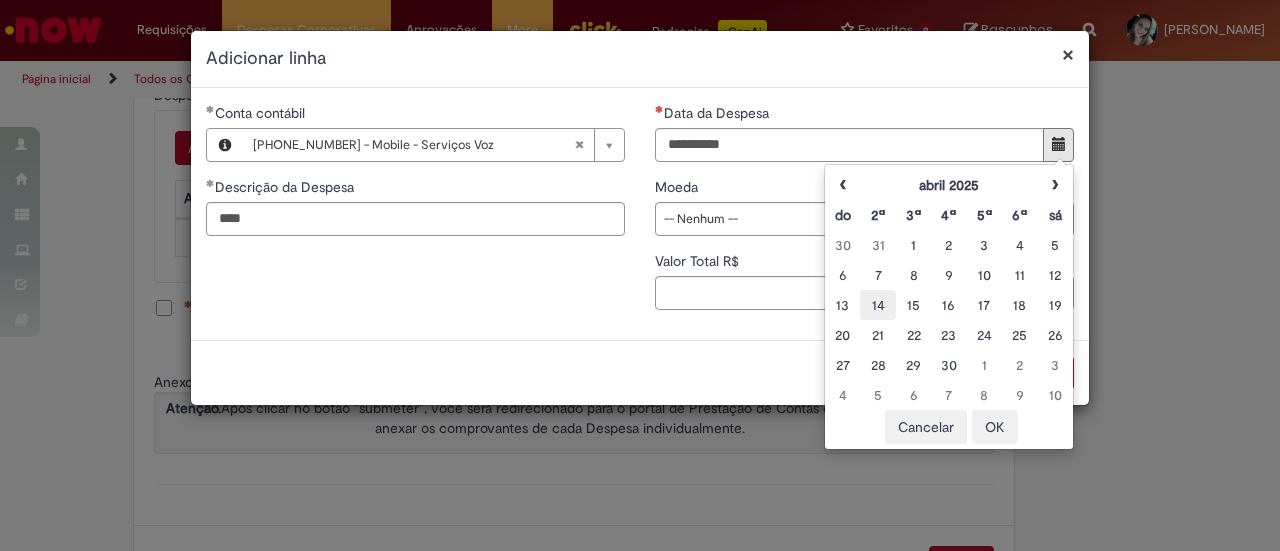 click on "14" at bounding box center (877, 305) 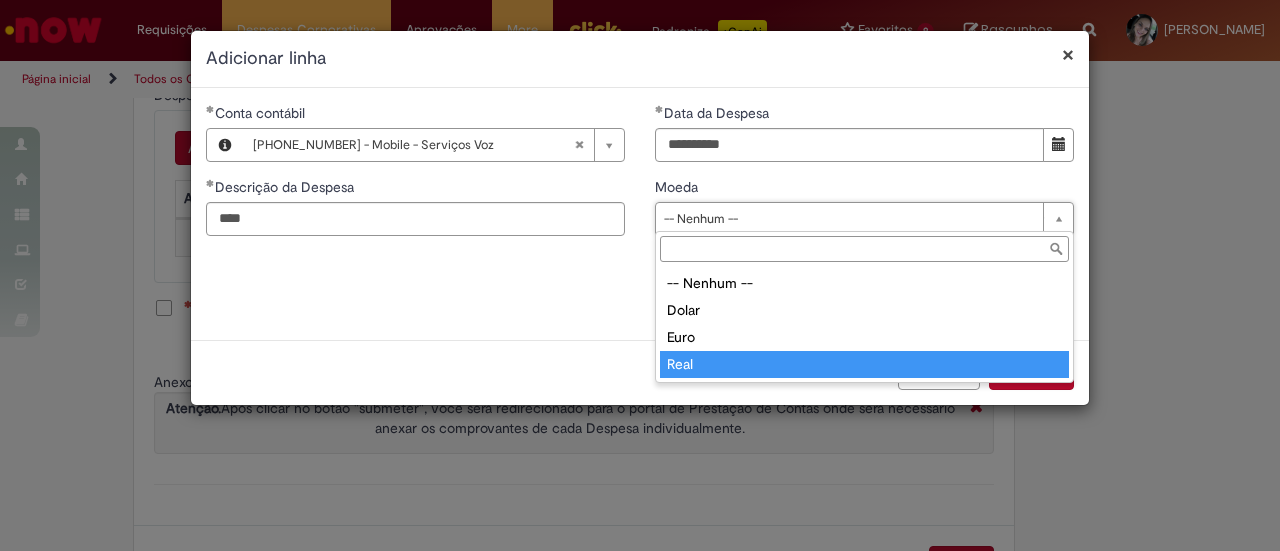 drag, startPoint x: 751, startPoint y: 355, endPoint x: 788, endPoint y: 345, distance: 38.327538 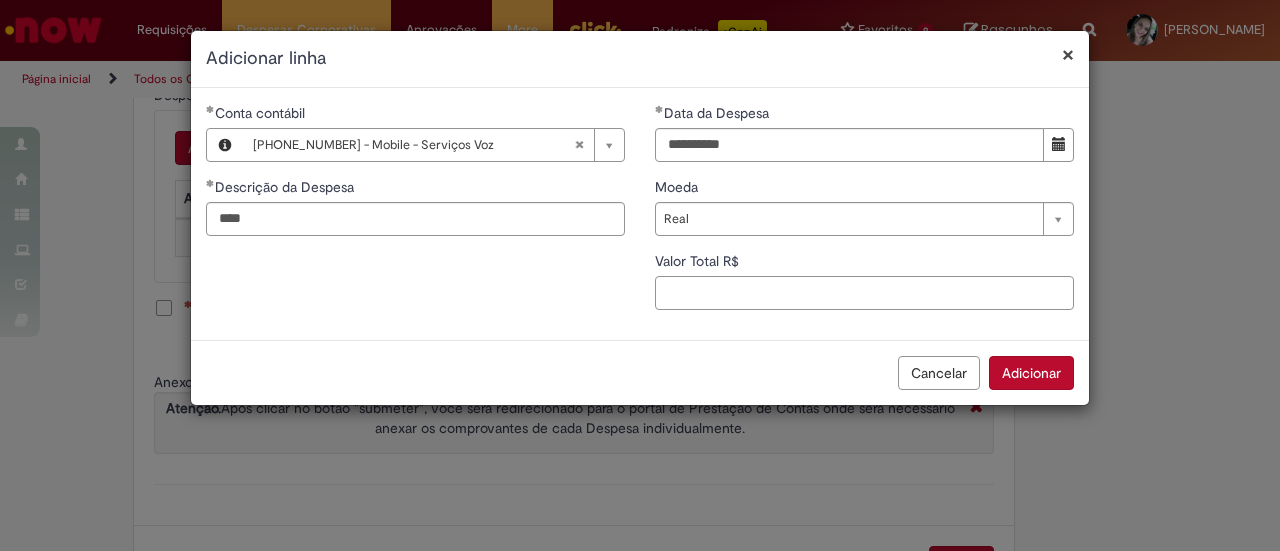 click on "Valor Total R$" at bounding box center (864, 293) 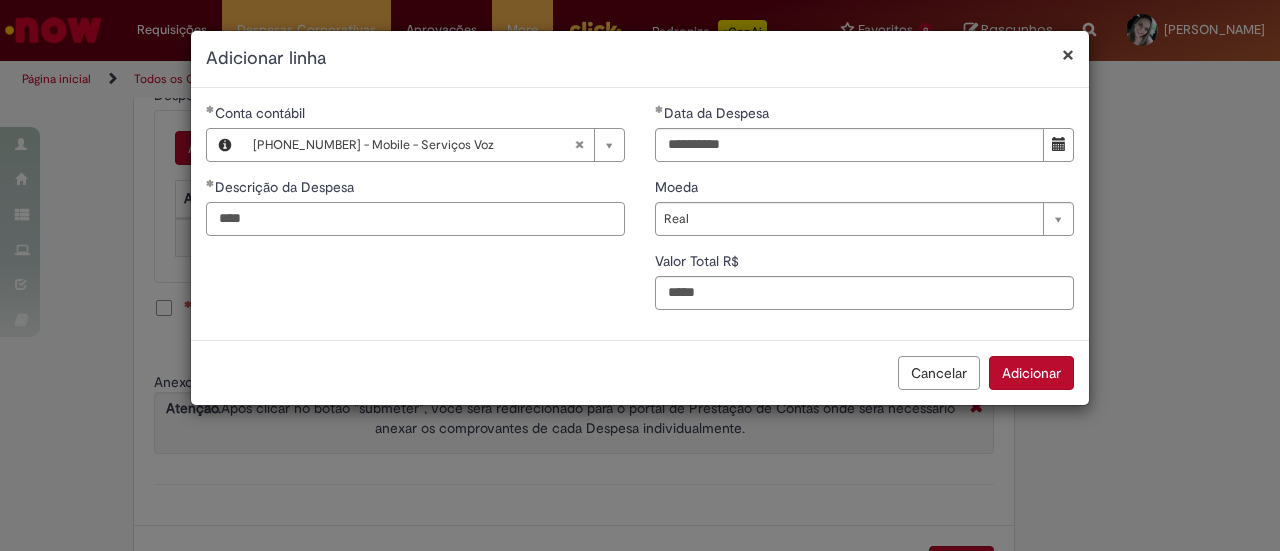 type on "****" 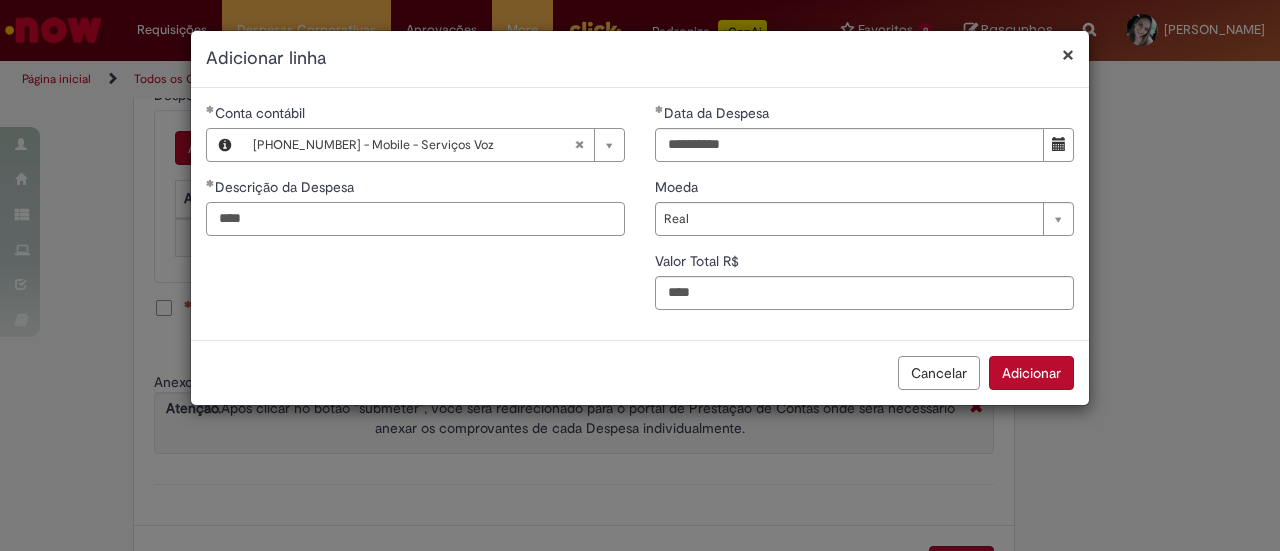click on "****" at bounding box center [415, 219] 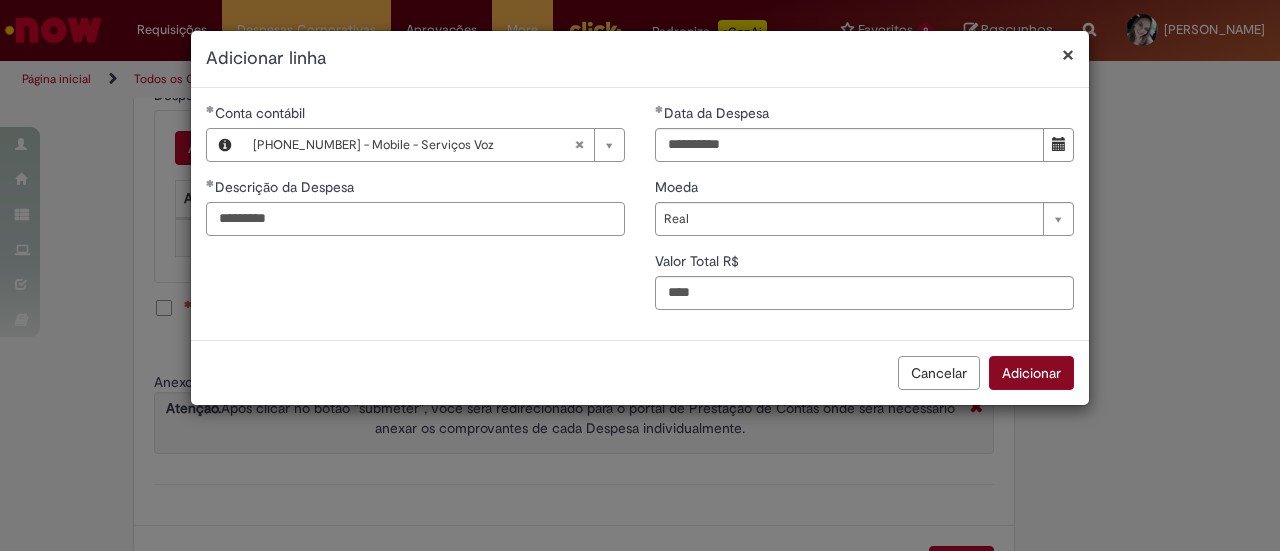 type on "*********" 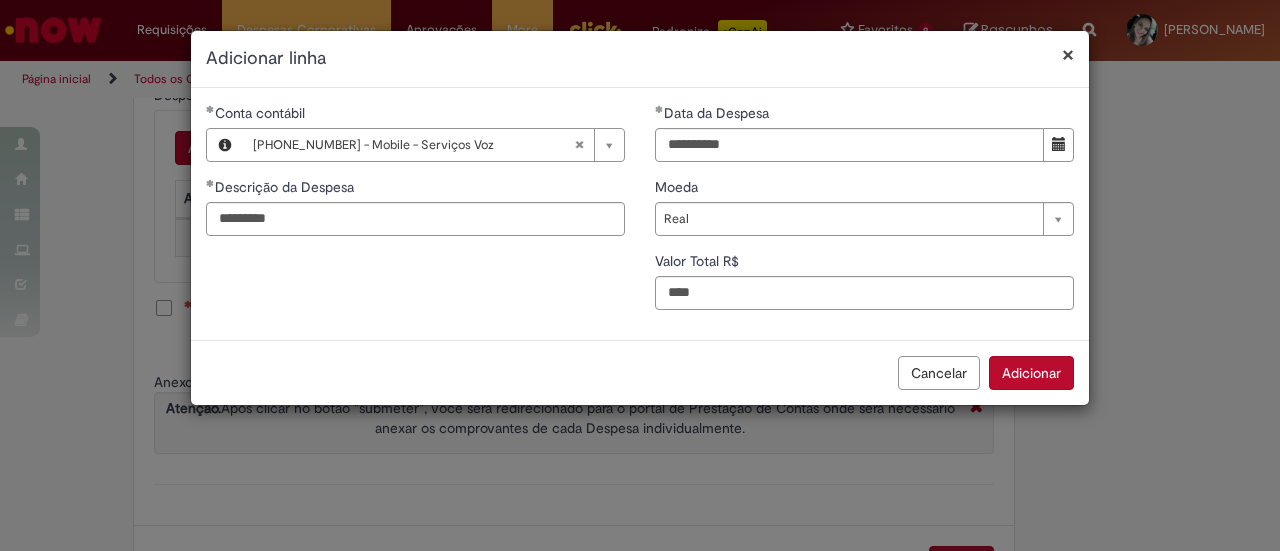 click on "Adicionar" at bounding box center (1031, 373) 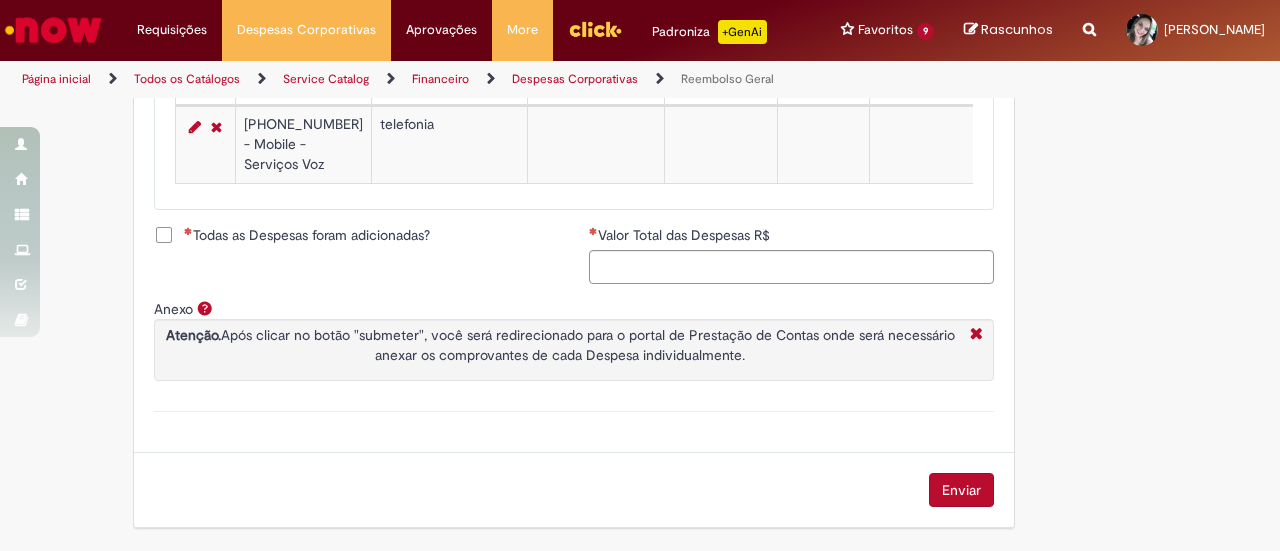 scroll, scrollTop: 977, scrollLeft: 0, axis: vertical 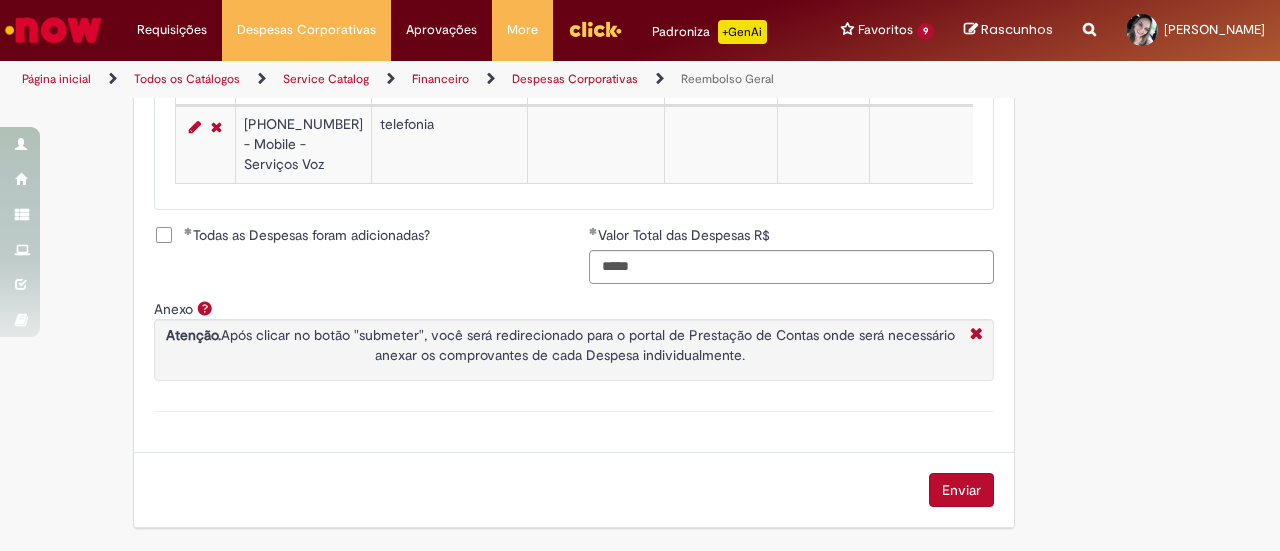 click on "Enviar" at bounding box center (961, 490) 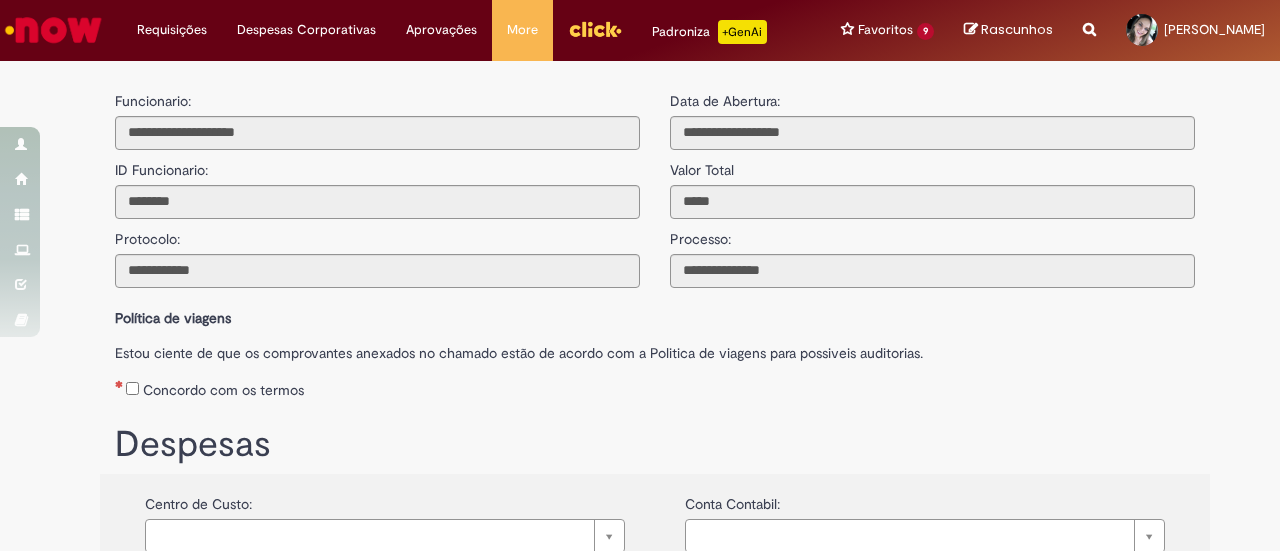 scroll, scrollTop: 0, scrollLeft: 0, axis: both 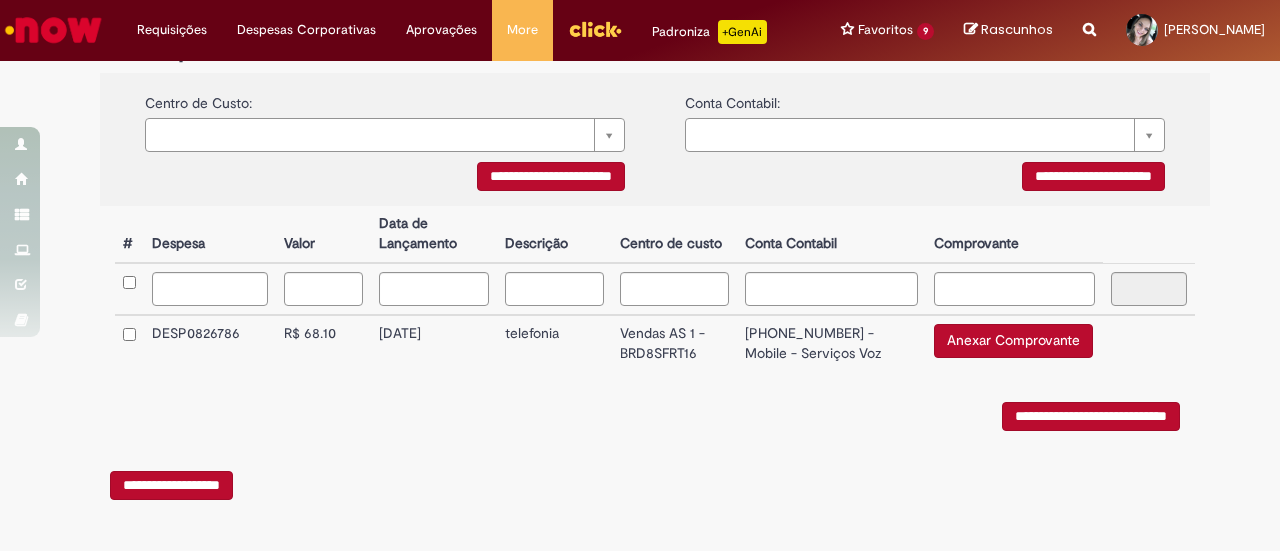 click on "Anexar Comprovante" at bounding box center (1013, 341) 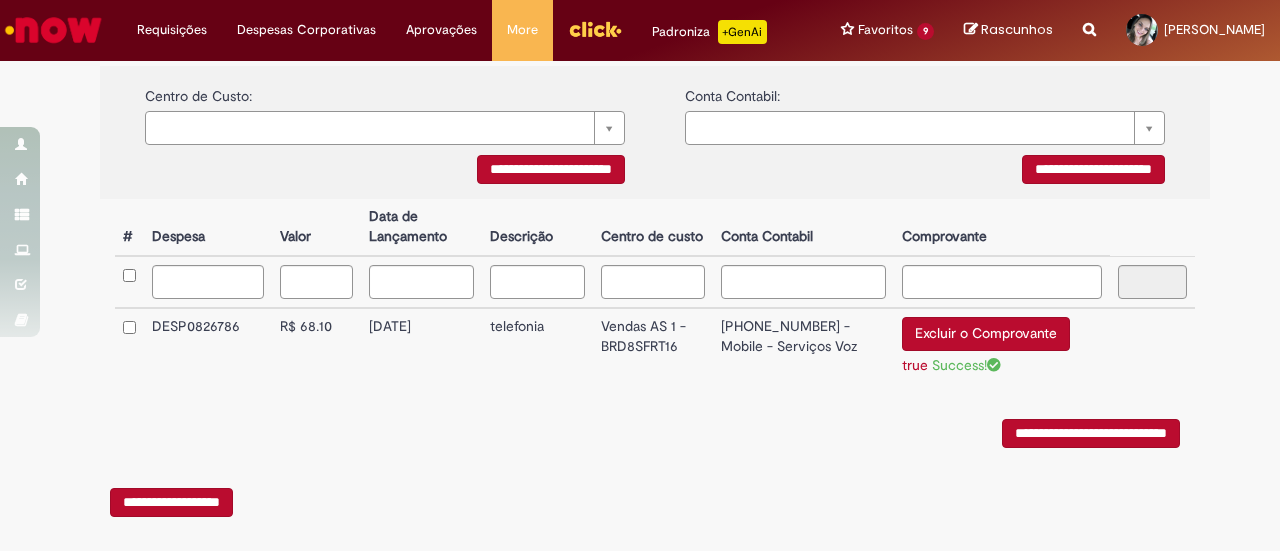 click on "**********" at bounding box center (1091, 433) 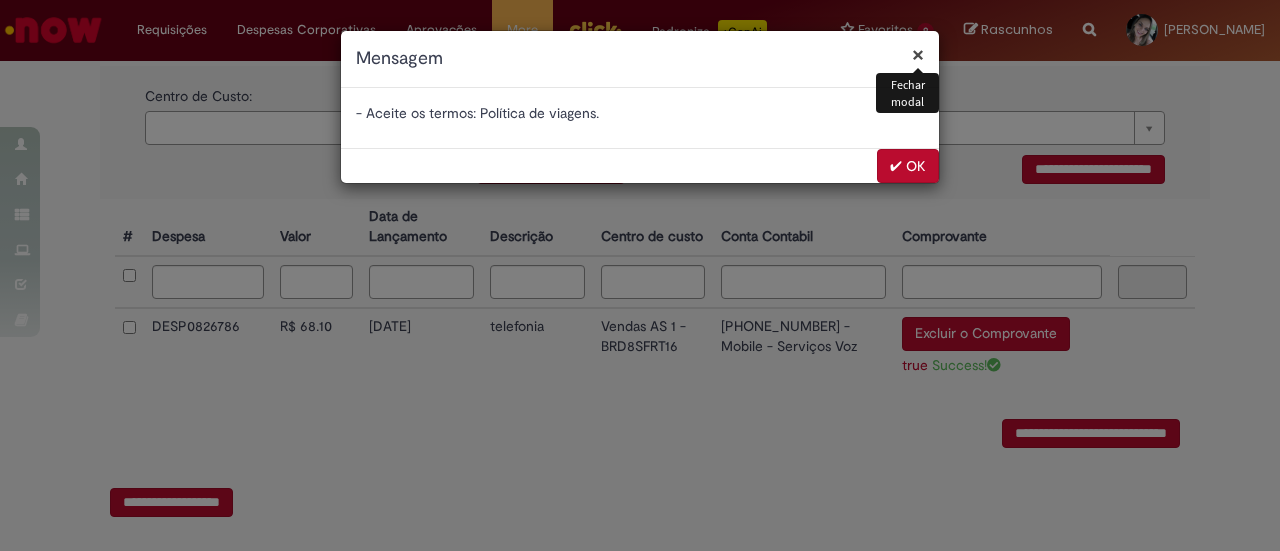 drag, startPoint x: 904, startPoint y: 168, endPoint x: 882, endPoint y: 164, distance: 22.36068 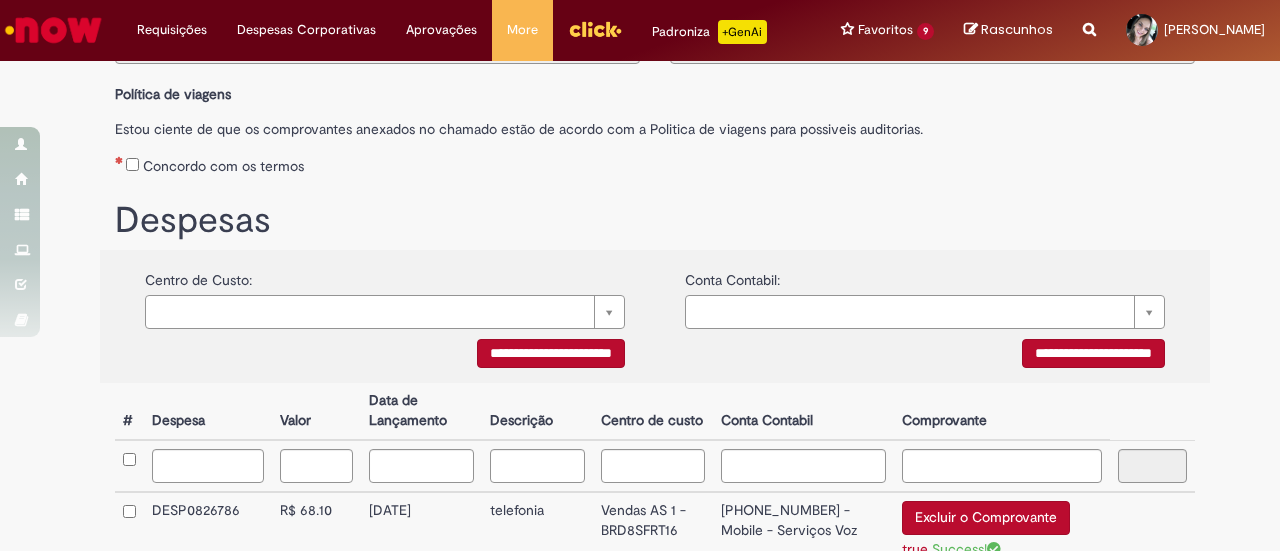 scroll, scrollTop: 108, scrollLeft: 0, axis: vertical 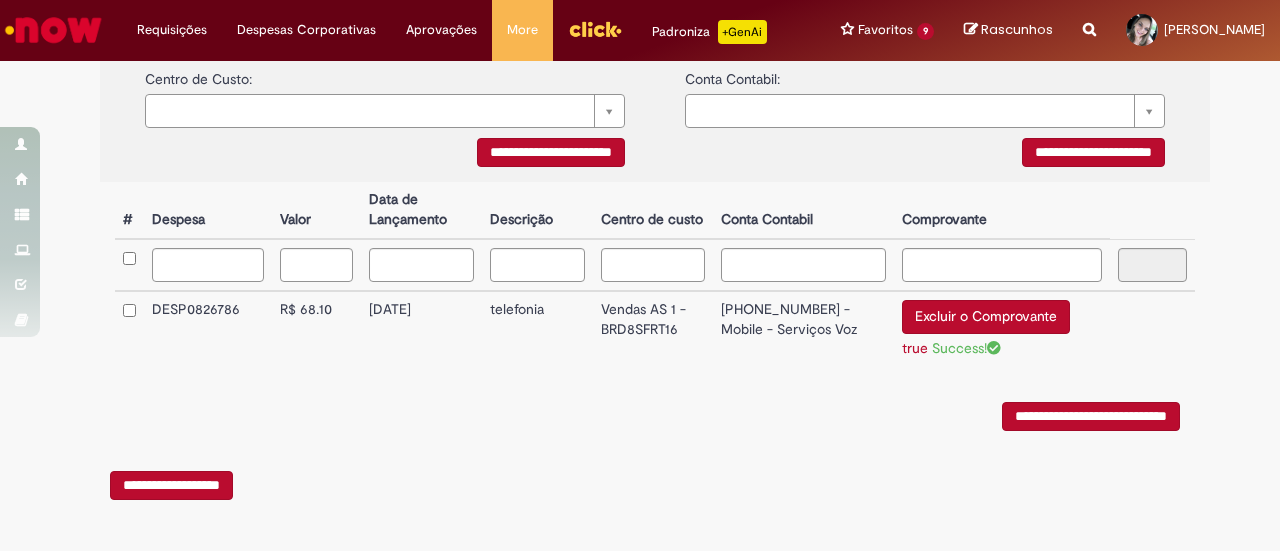 click on "**********" at bounding box center [1091, 416] 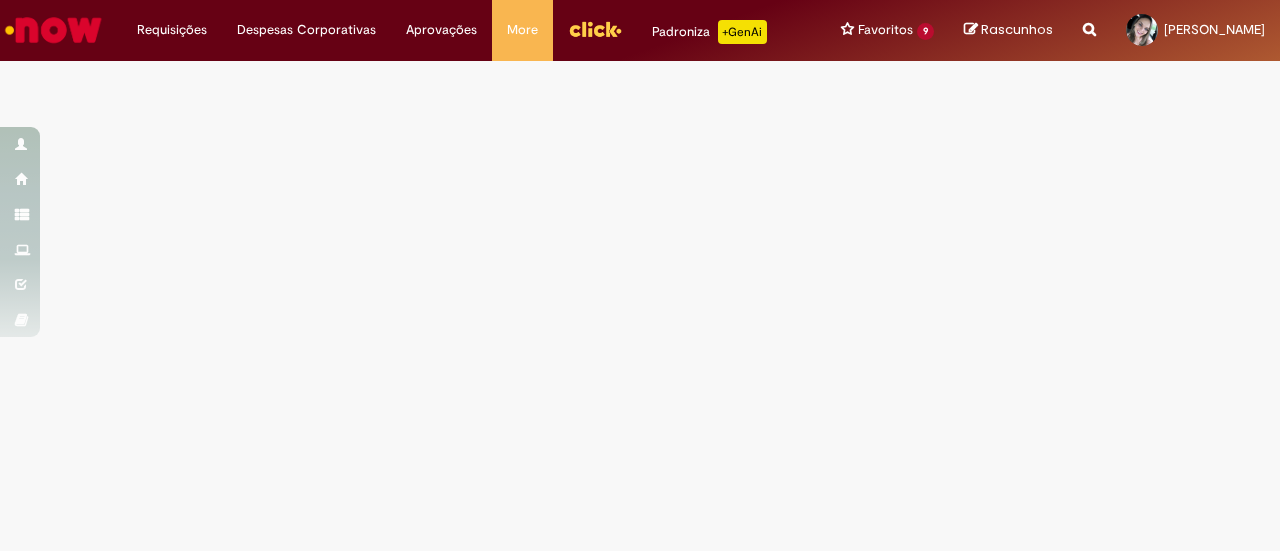 scroll, scrollTop: 0, scrollLeft: 0, axis: both 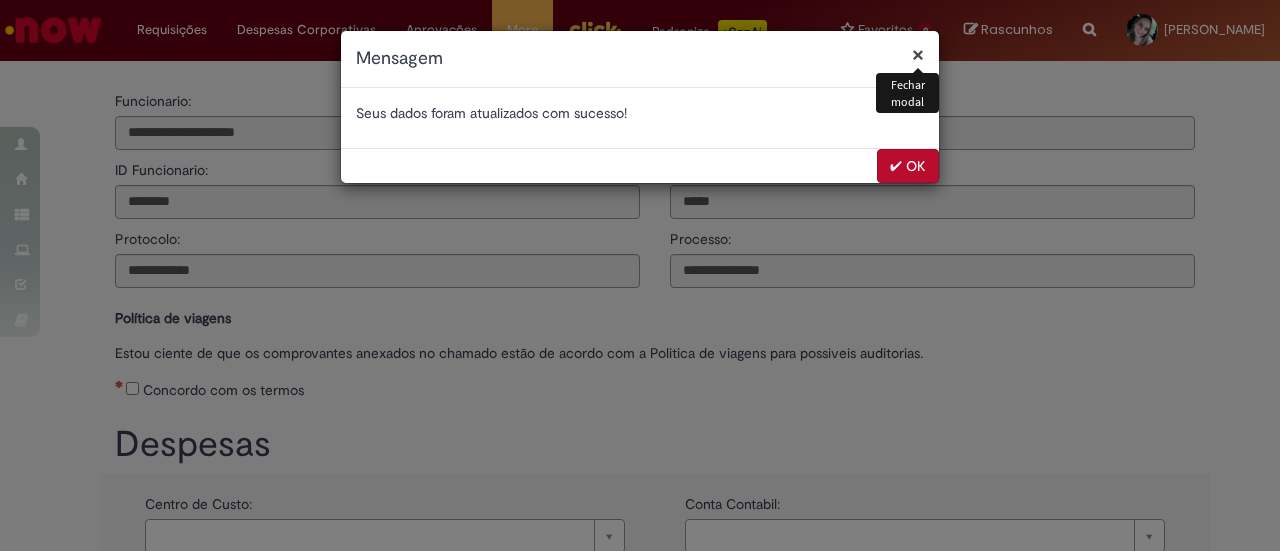 click on "✔ OK" at bounding box center [908, 166] 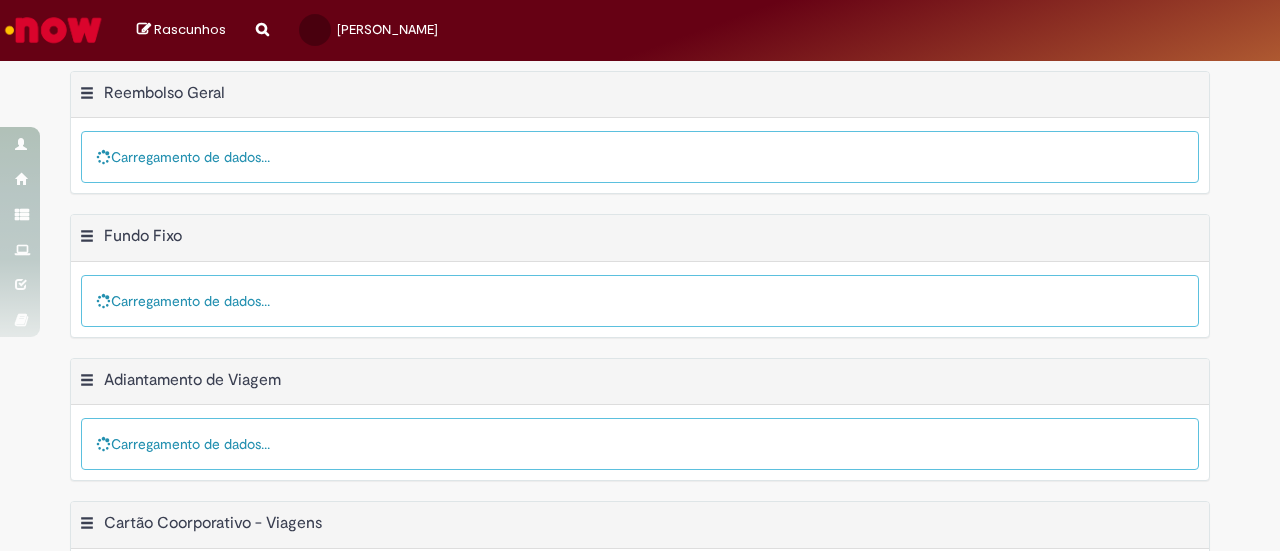 scroll, scrollTop: 0, scrollLeft: 0, axis: both 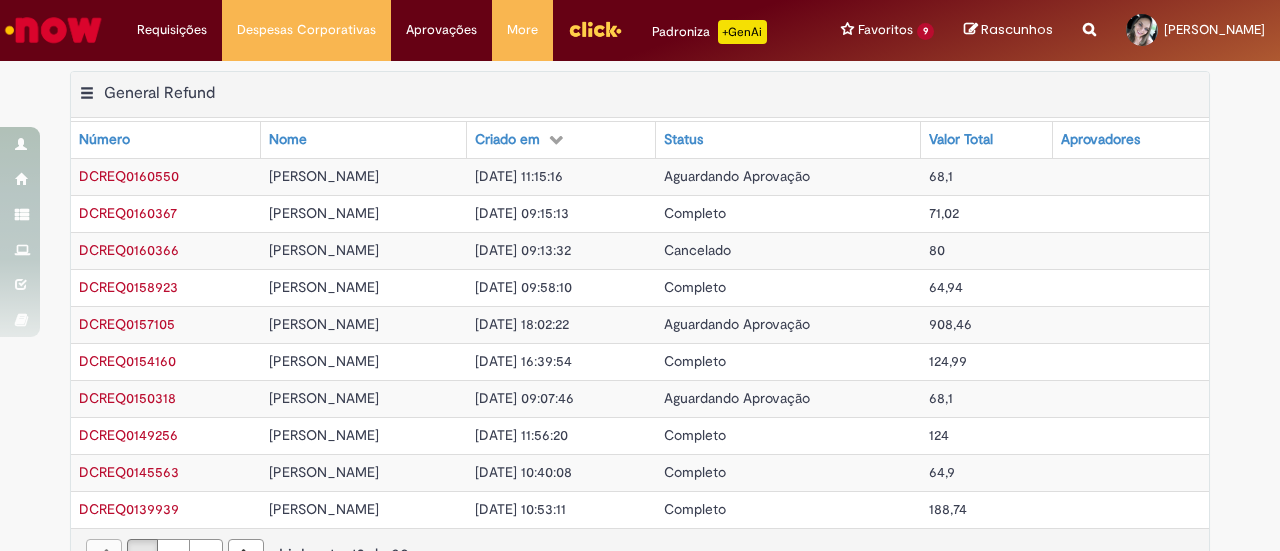 click on "Aguardando Aprovação" at bounding box center [737, 398] 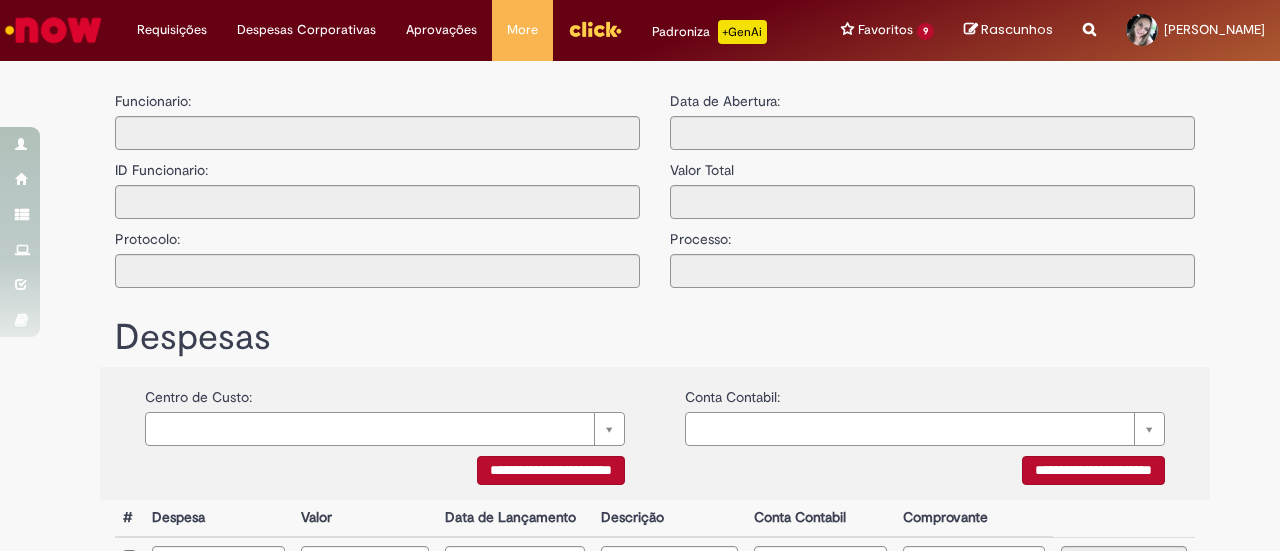 type on "**********" 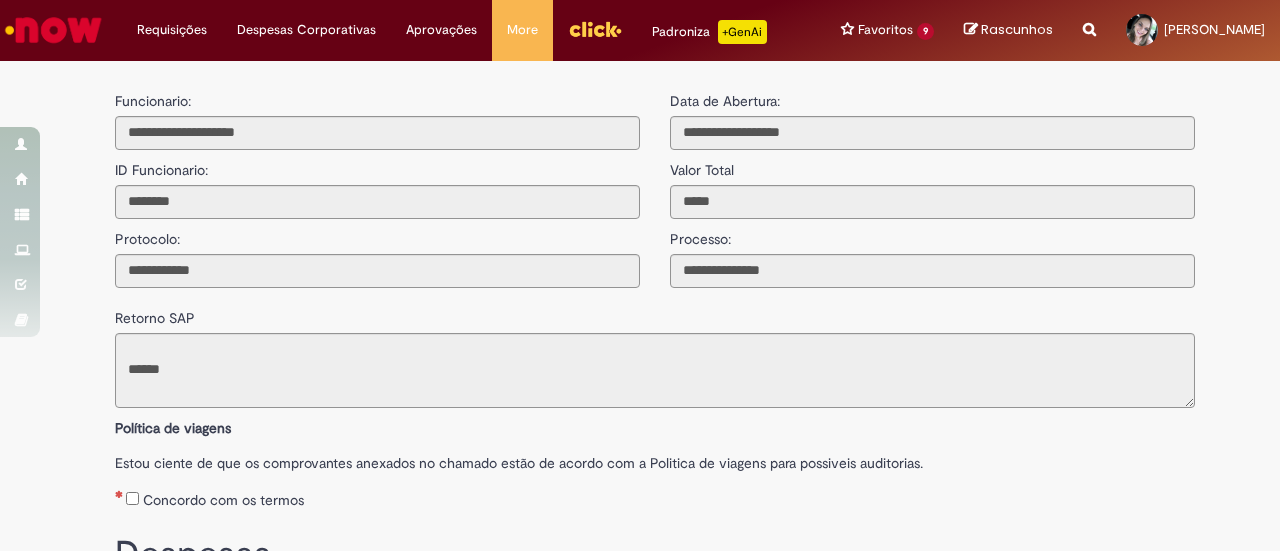 scroll, scrollTop: 258, scrollLeft: 0, axis: vertical 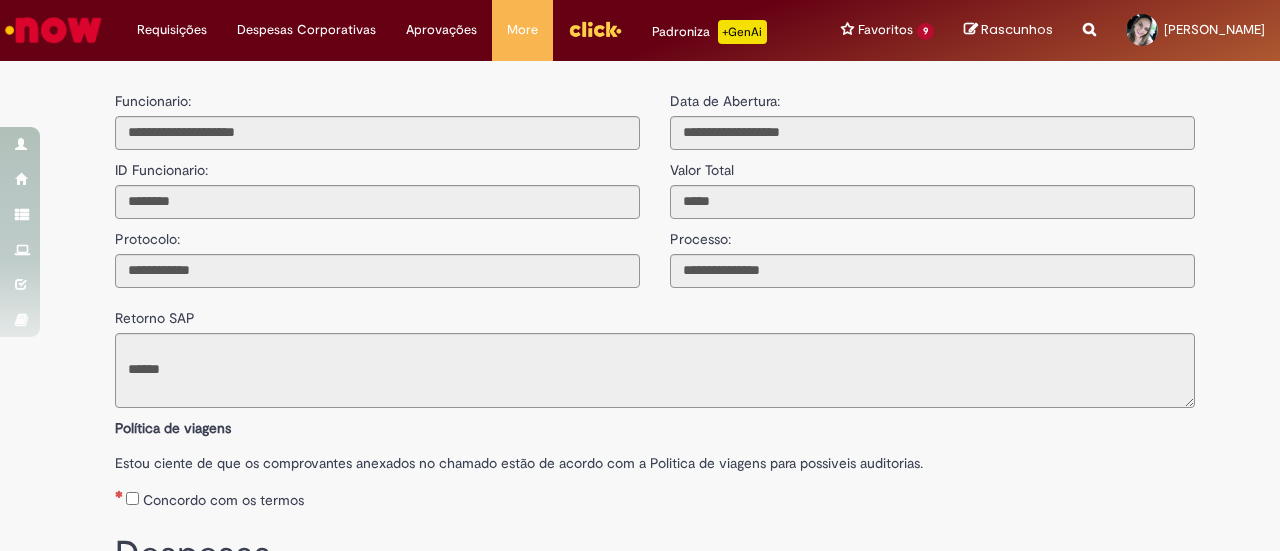click at bounding box center (53, 30) 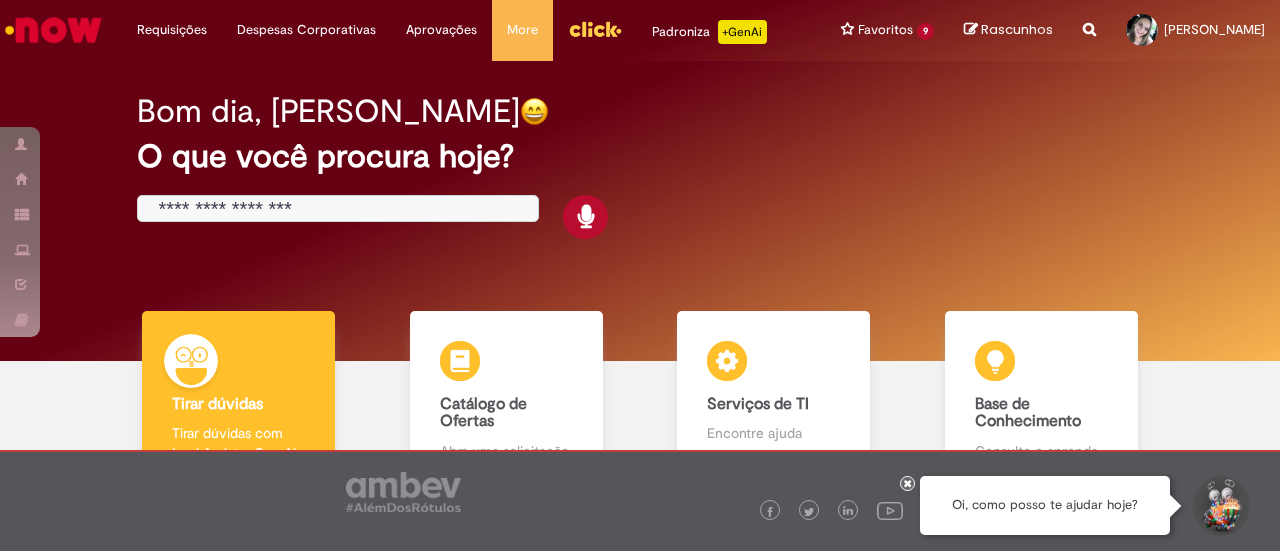 scroll, scrollTop: 0, scrollLeft: 0, axis: both 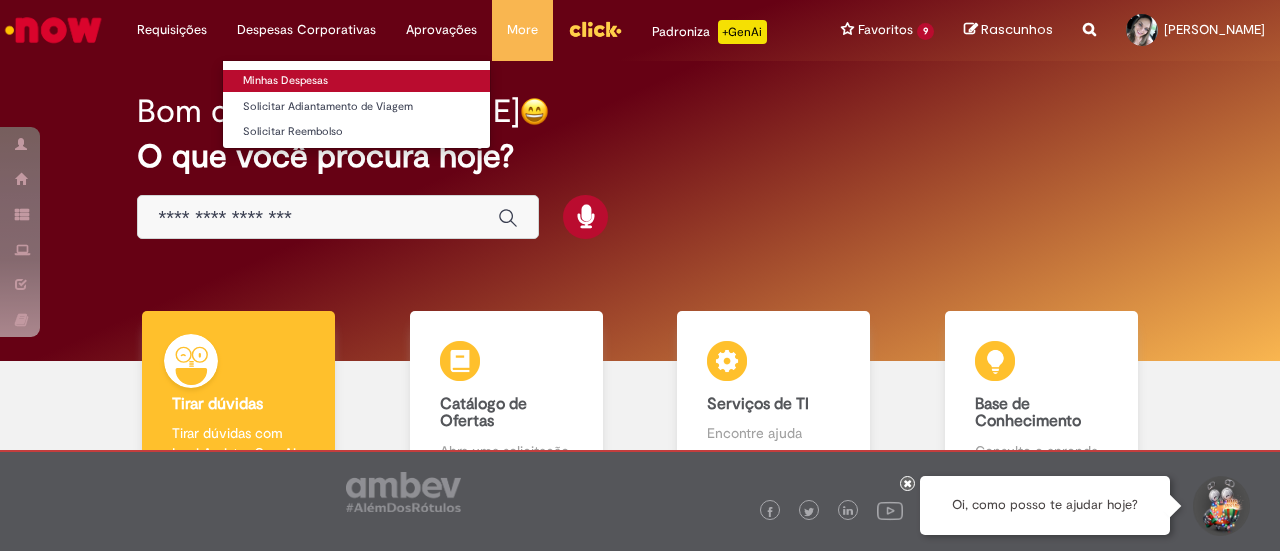 click on "Minhas Despesas" at bounding box center (356, 81) 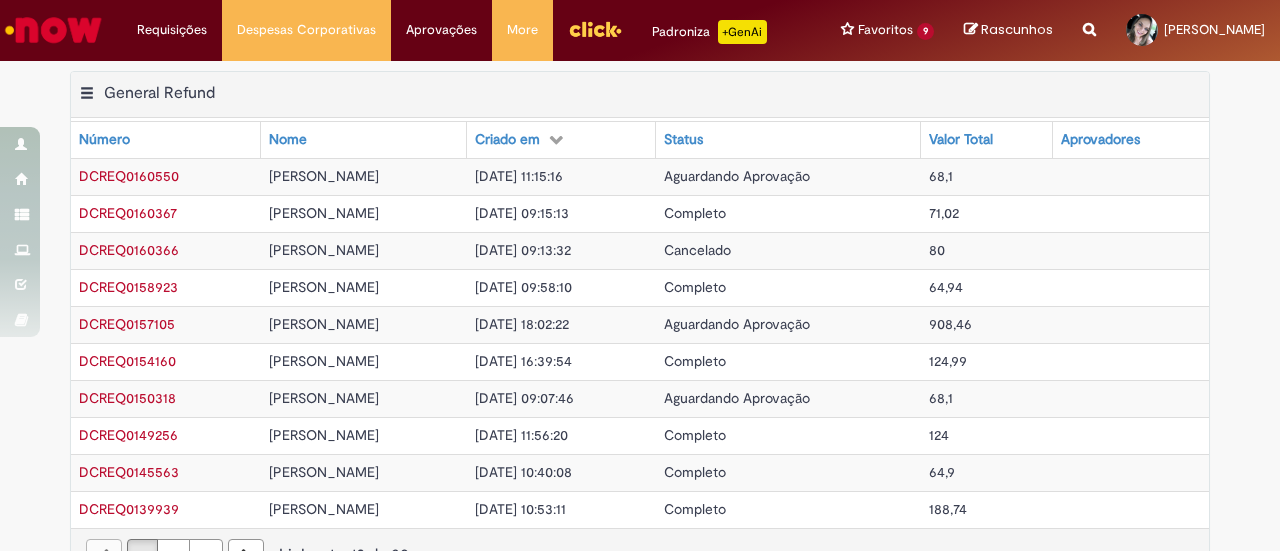 click on "908,46" at bounding box center [950, 324] 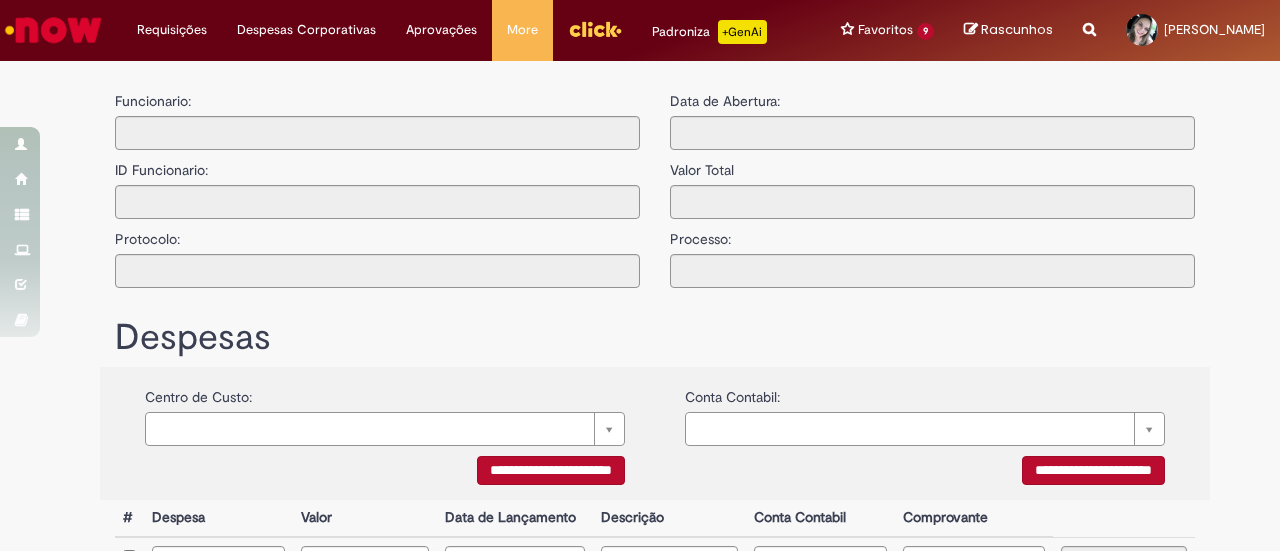 type on "**********" 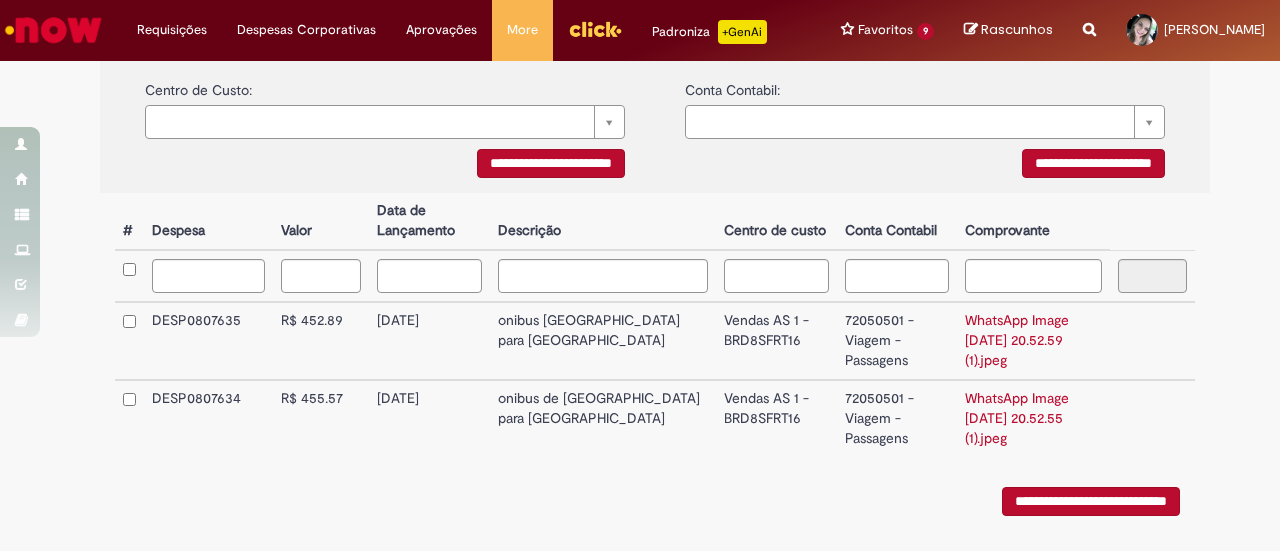 scroll, scrollTop: 584, scrollLeft: 0, axis: vertical 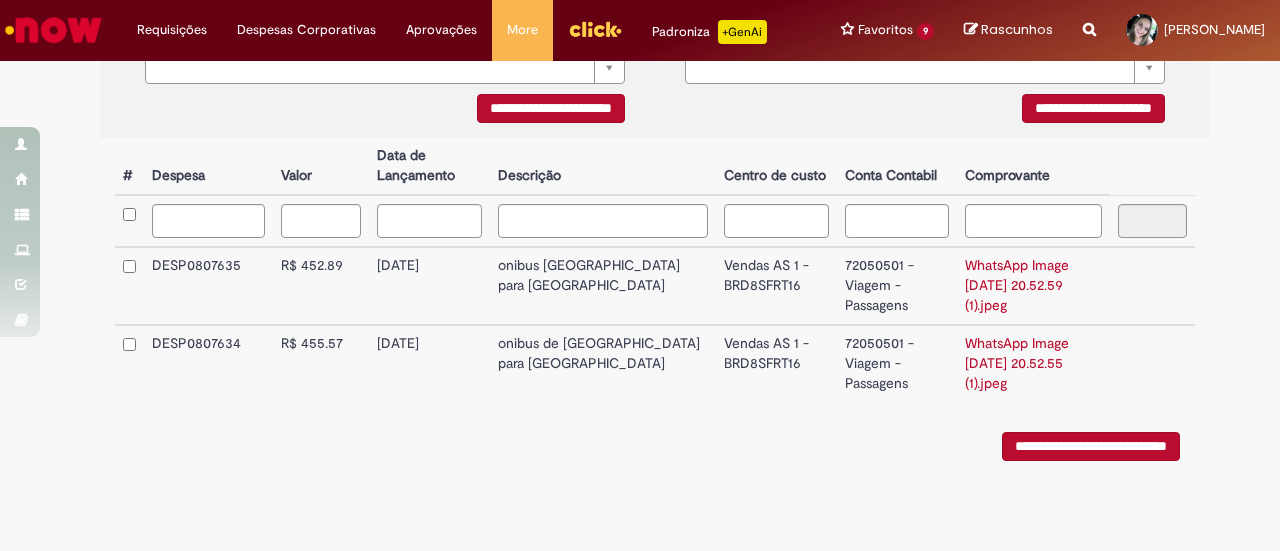 click on "WhatsApp Image 2025-06-16 at 20.52.59 (1).jpeg" at bounding box center (1017, 285) 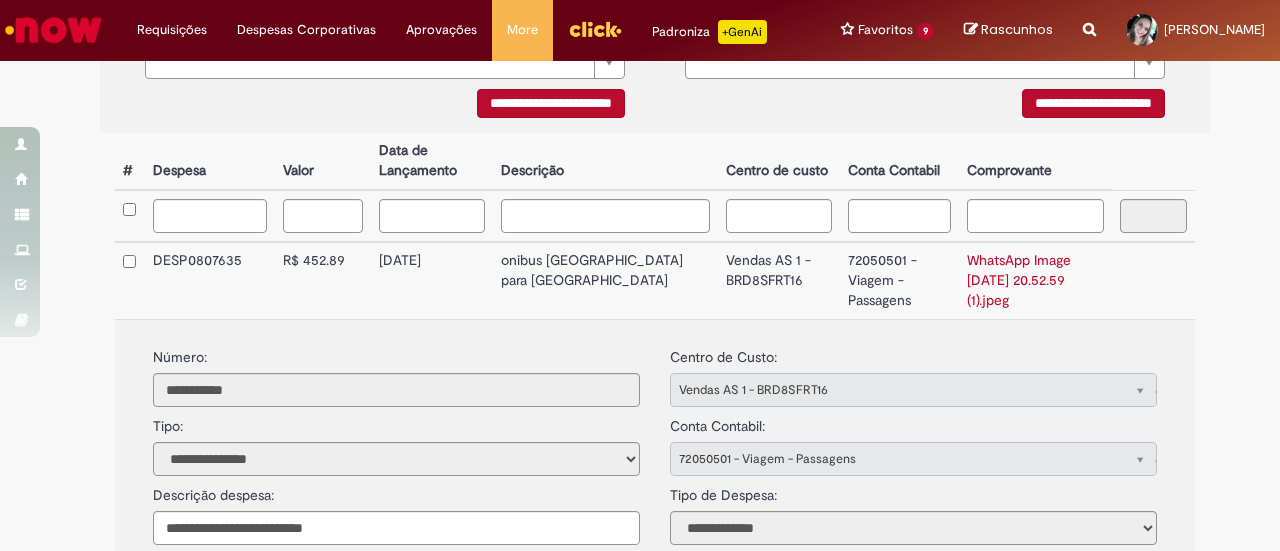 scroll, scrollTop: 858, scrollLeft: 0, axis: vertical 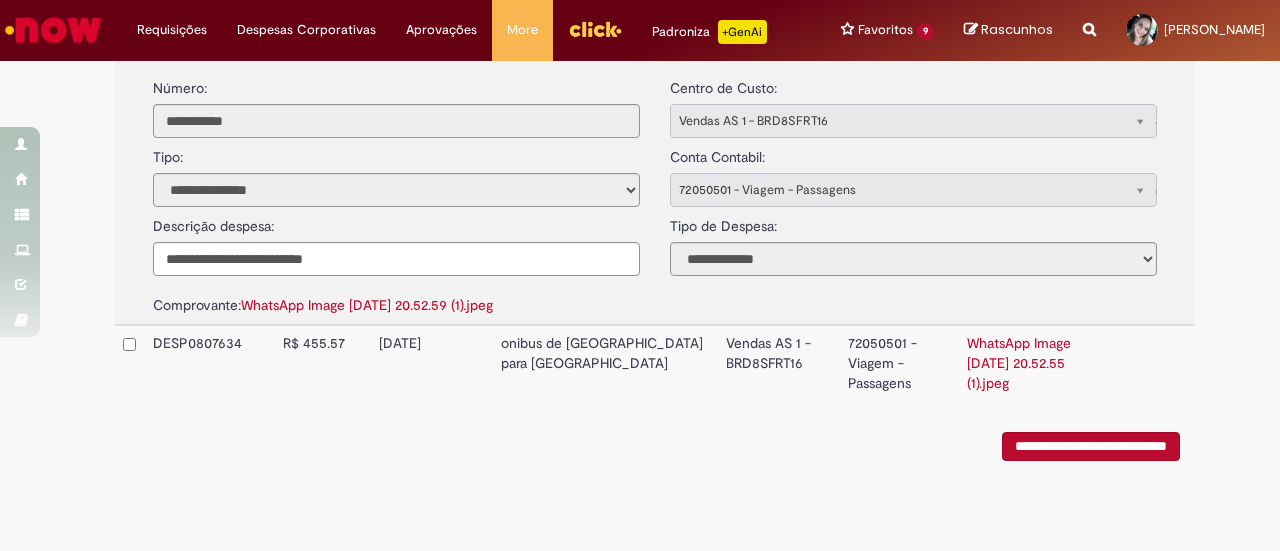 click on "WhatsApp Image 2025-06-16 at 20.52.55 (1).jpeg" at bounding box center (1019, 363) 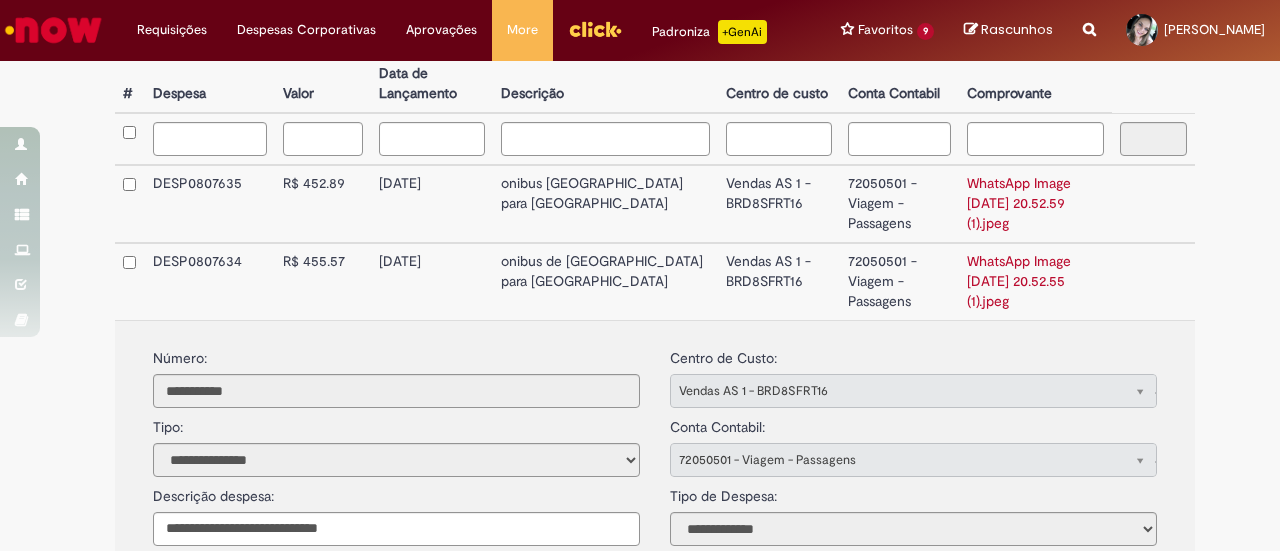scroll, scrollTop: 558, scrollLeft: 0, axis: vertical 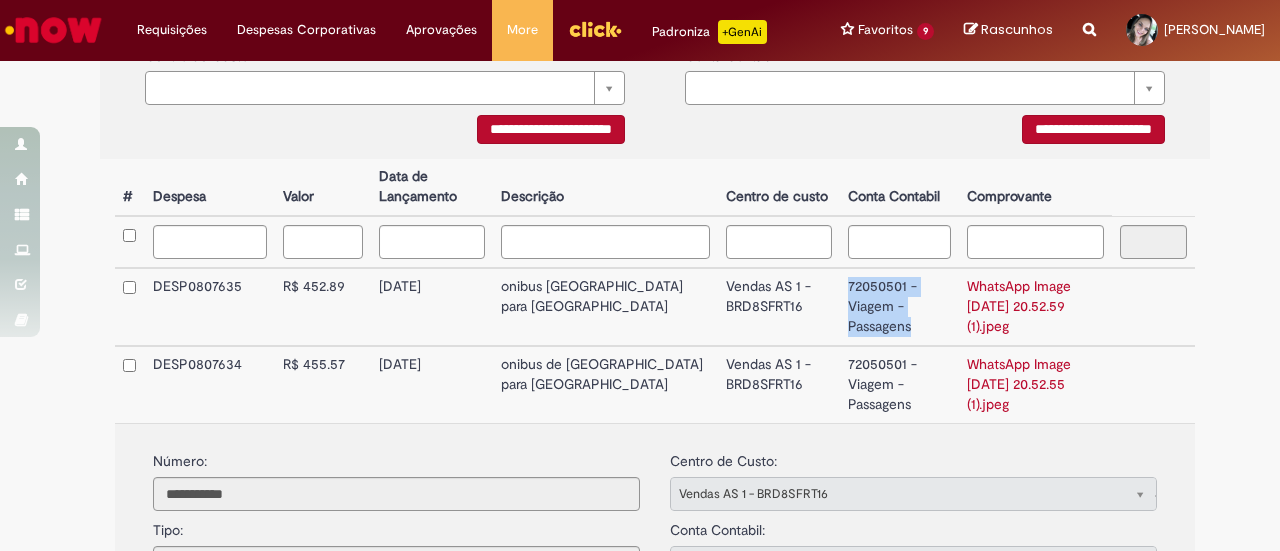 drag, startPoint x: 853, startPoint y: 333, endPoint x: 786, endPoint y: 293, distance: 78.03204 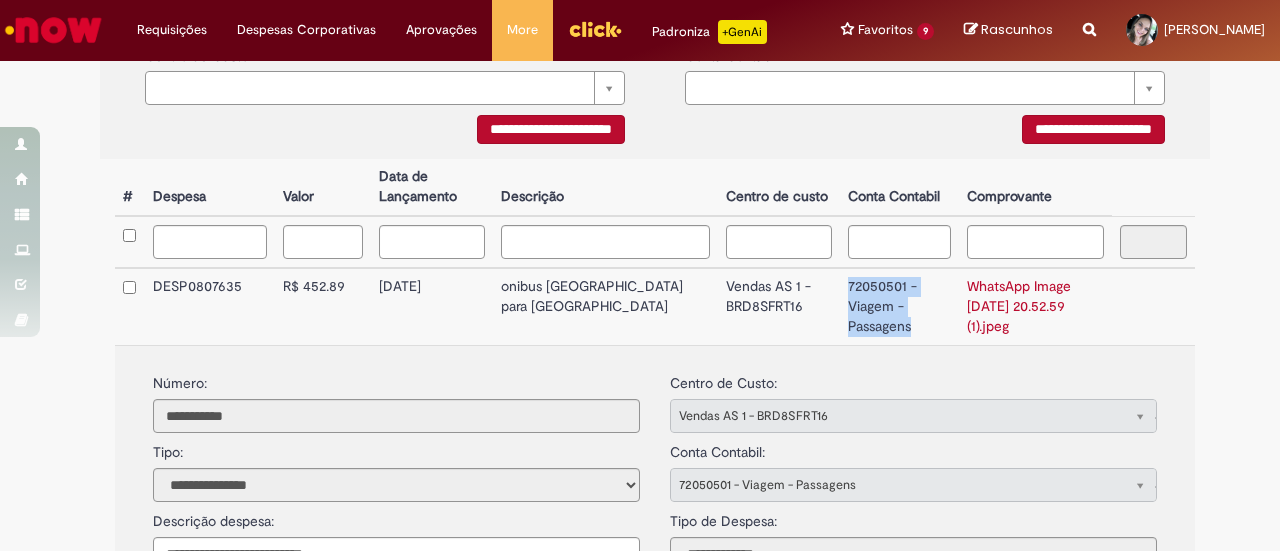 copy on "72050501 -  Viagem  -  Passagens" 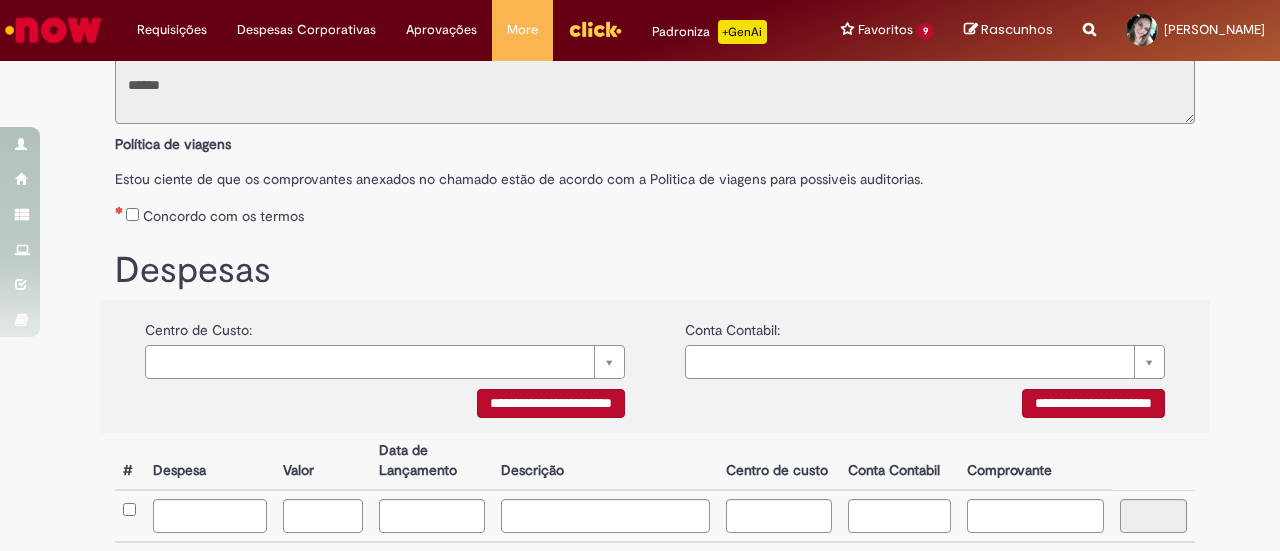 scroll, scrollTop: 58, scrollLeft: 0, axis: vertical 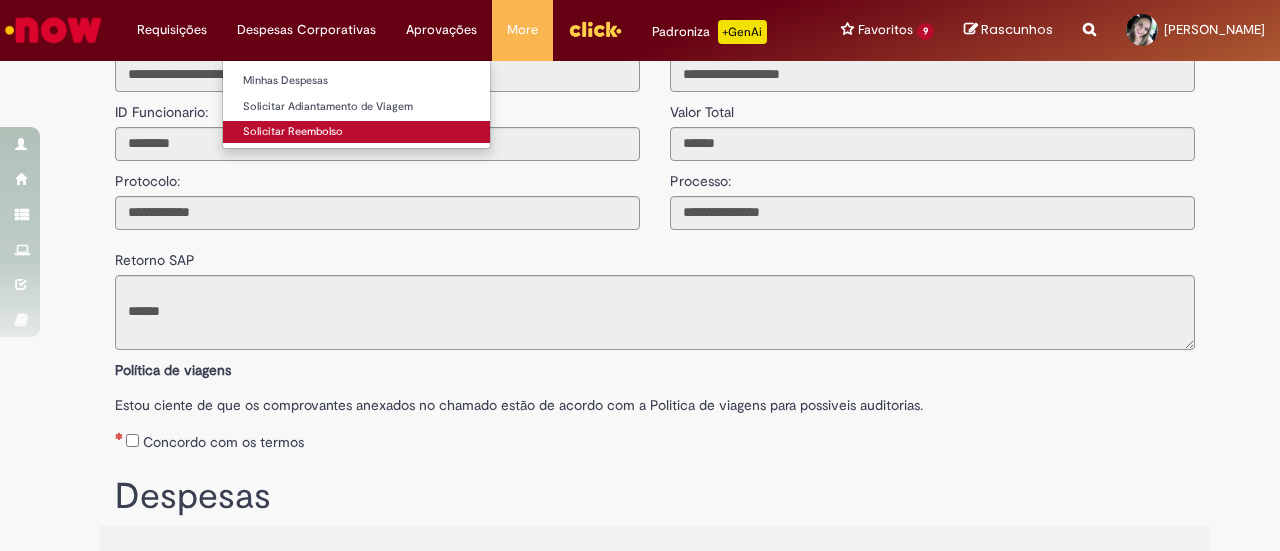 click on "Solicitar Reembolso" at bounding box center (356, 132) 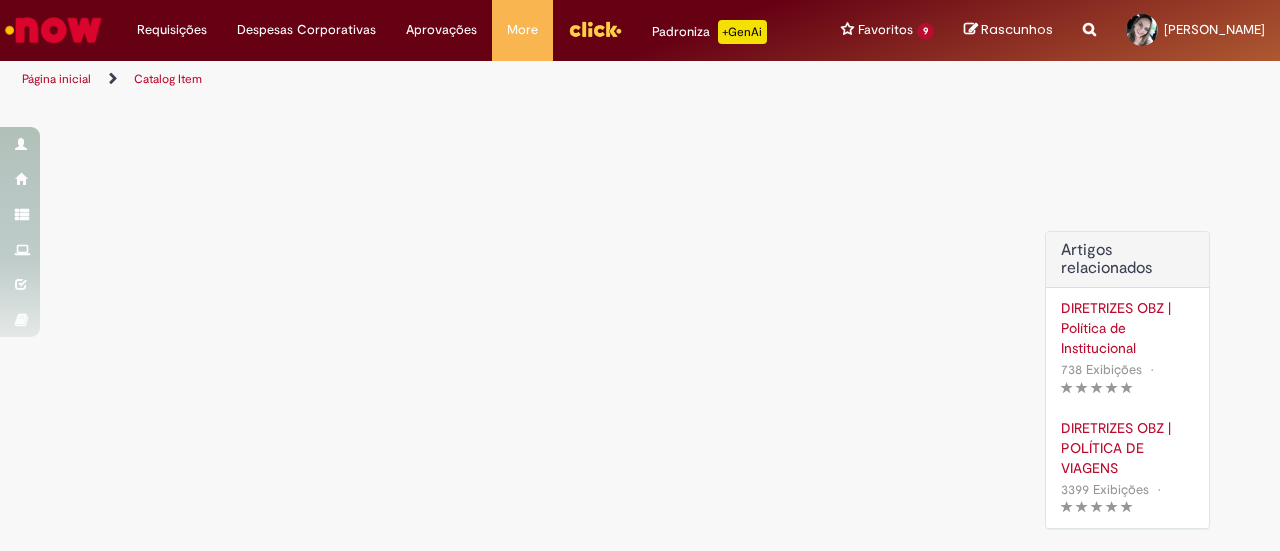 scroll, scrollTop: 0, scrollLeft: 0, axis: both 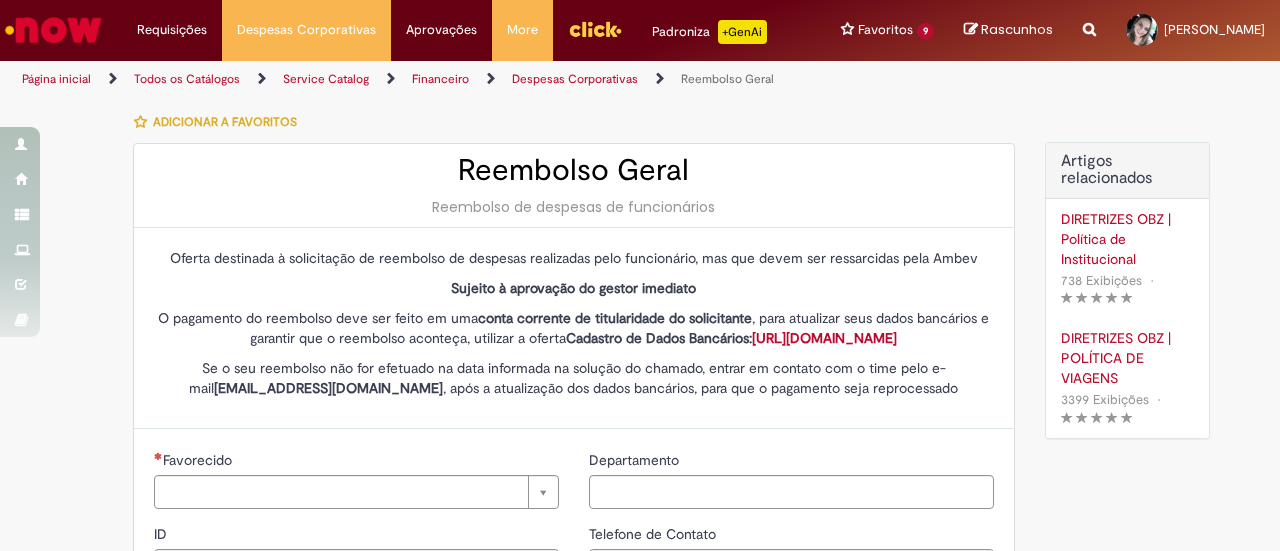 type on "********" 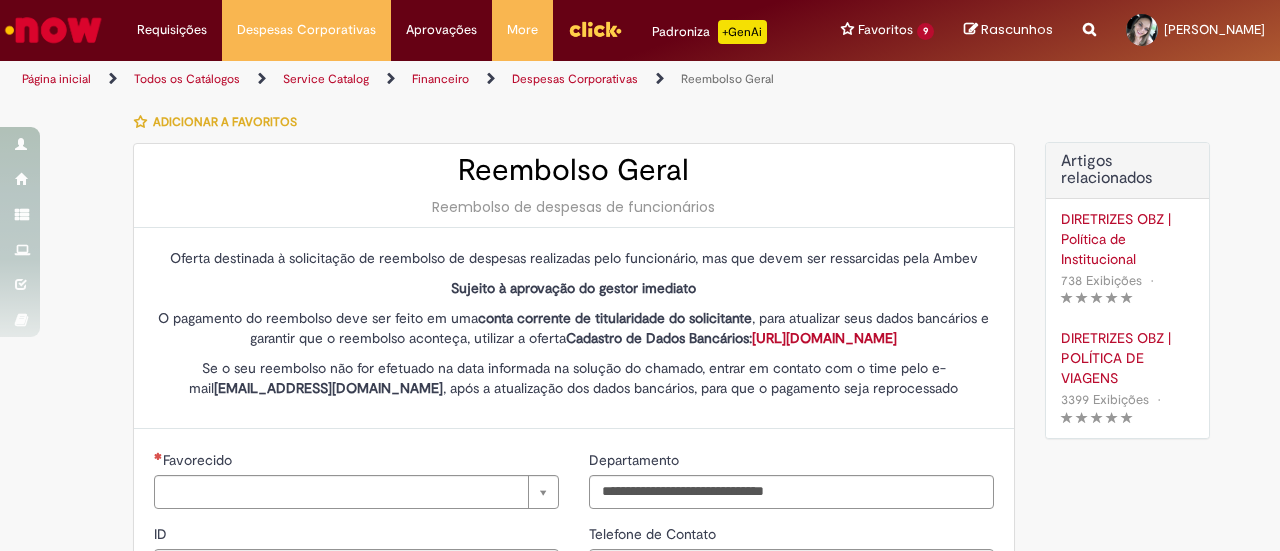 type on "**********" 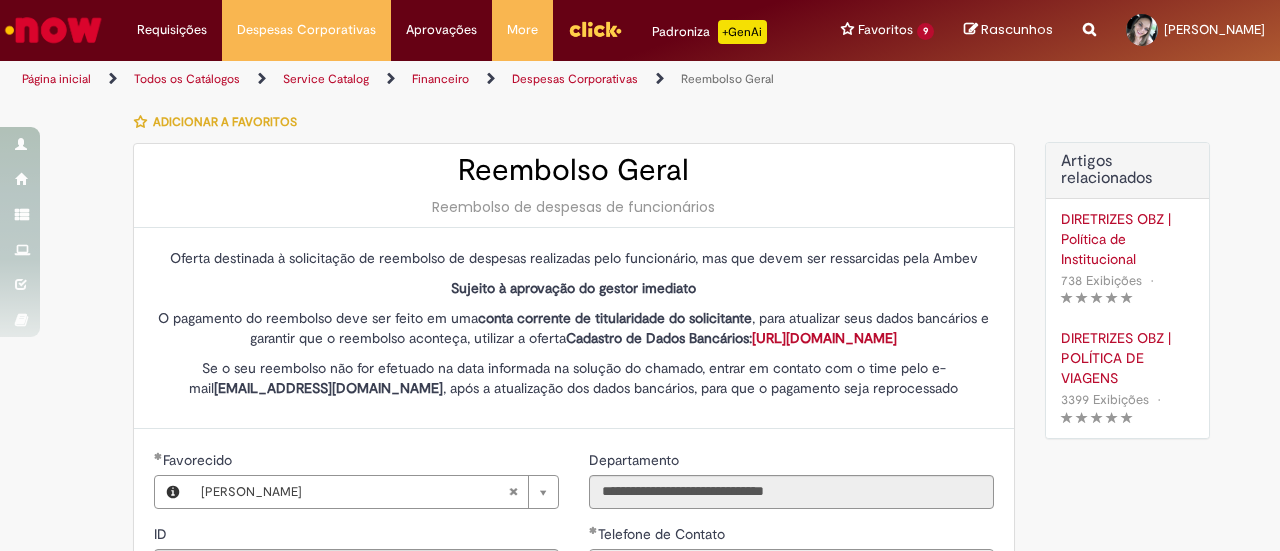 type on "**********" 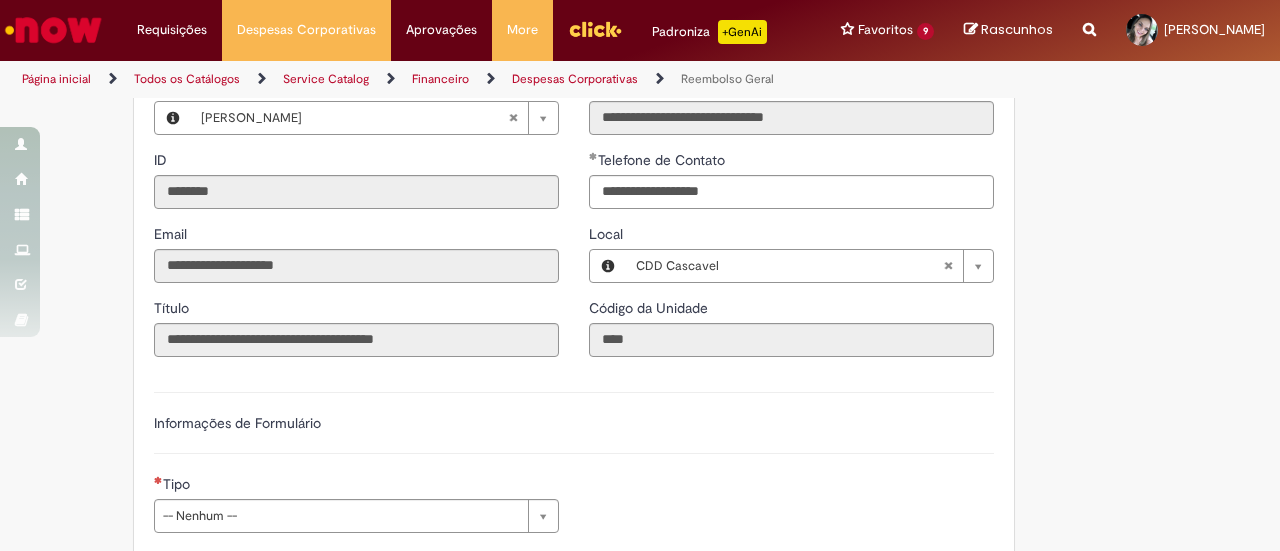 scroll, scrollTop: 500, scrollLeft: 0, axis: vertical 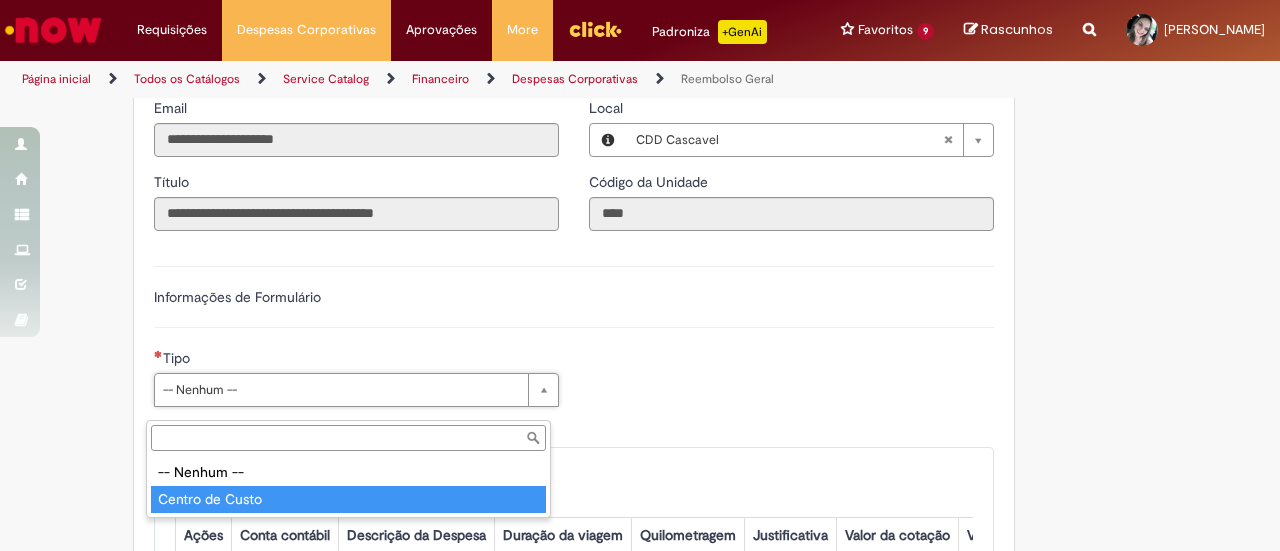 type on "**********" 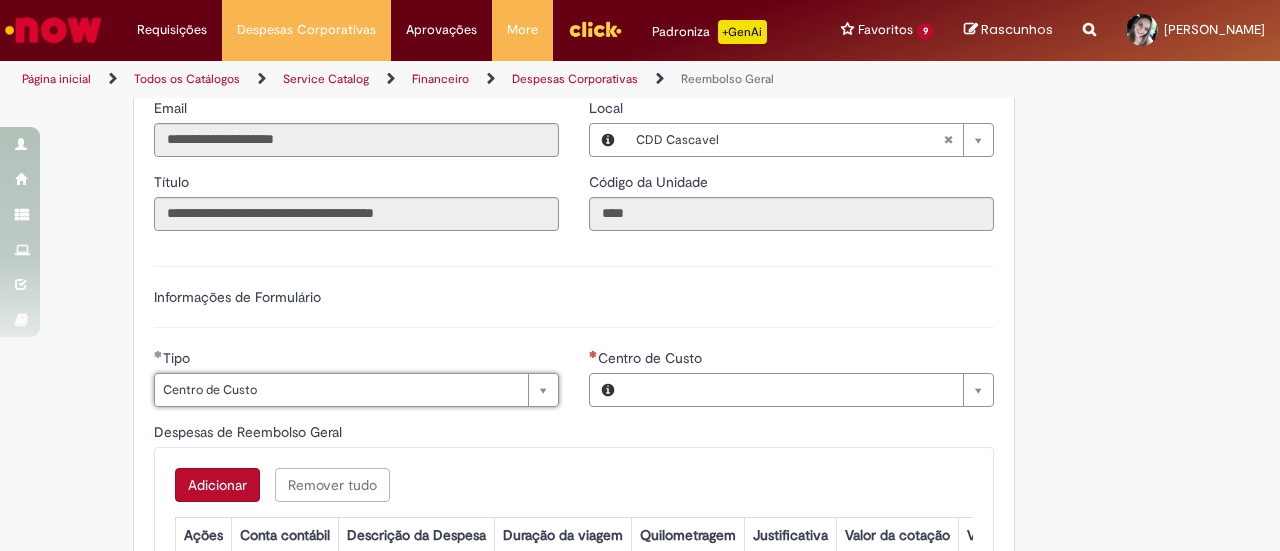 type on "**********" 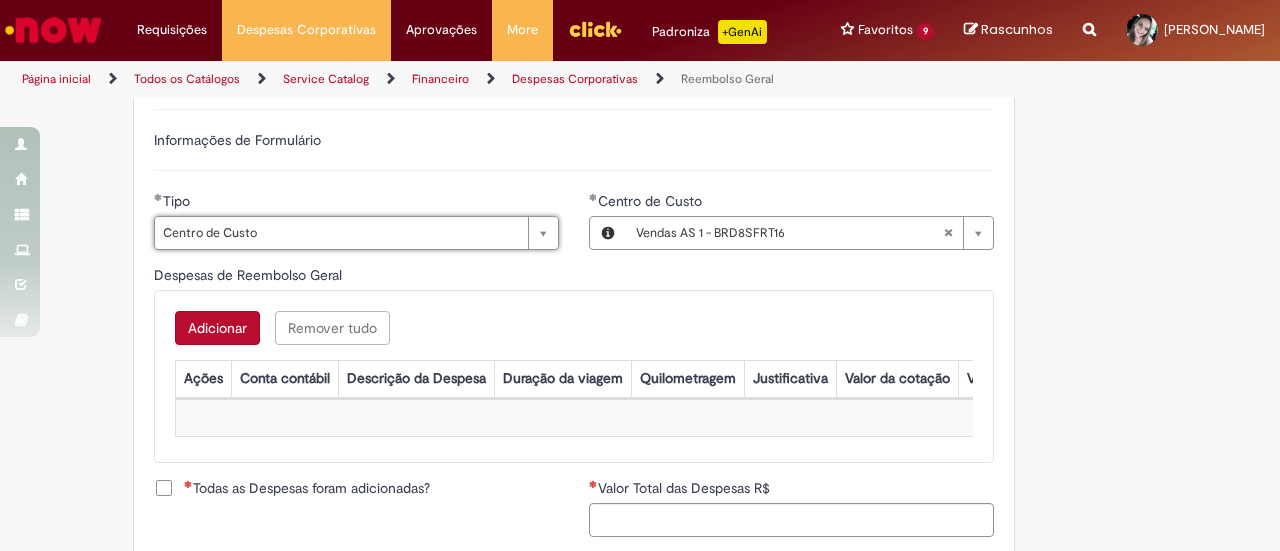 scroll, scrollTop: 800, scrollLeft: 0, axis: vertical 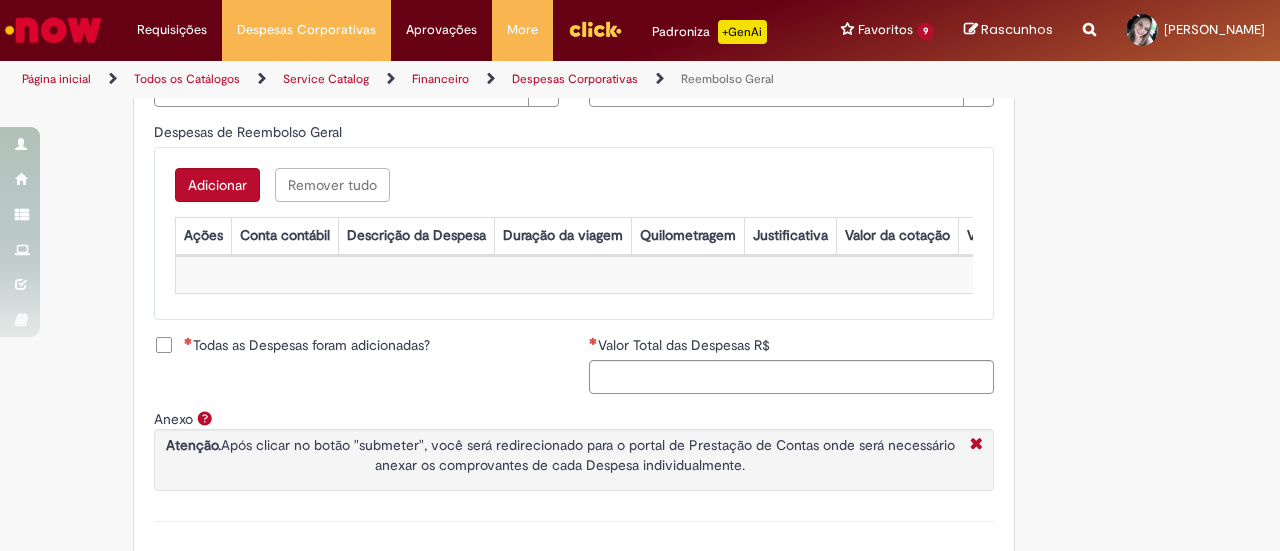 click on "Adicionar" at bounding box center [217, 185] 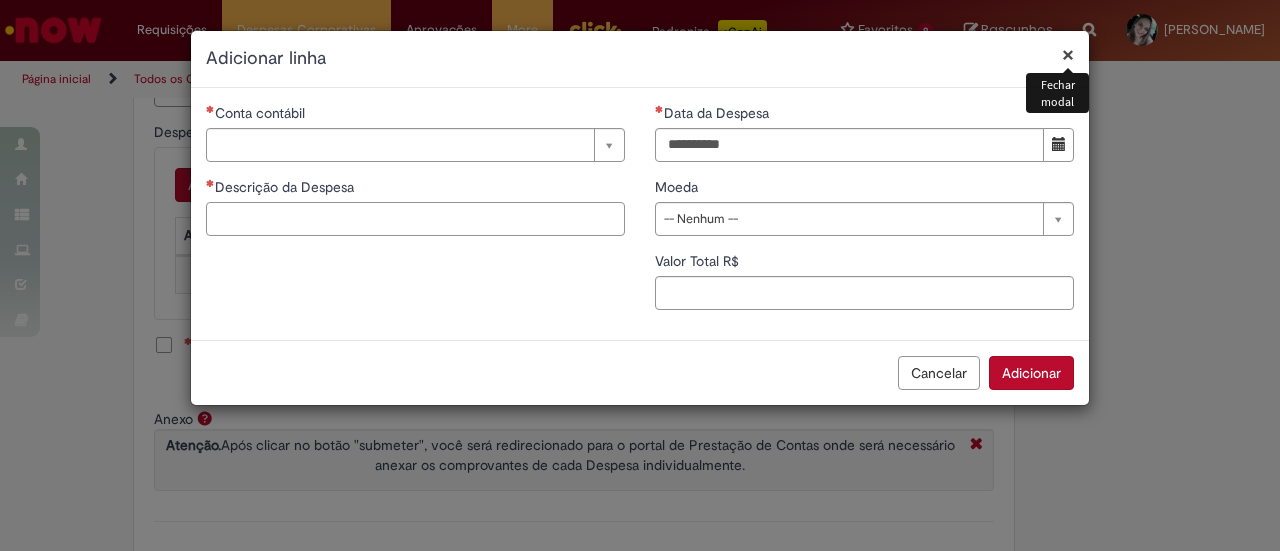 click on "Descrição da Despesa" at bounding box center (415, 219) 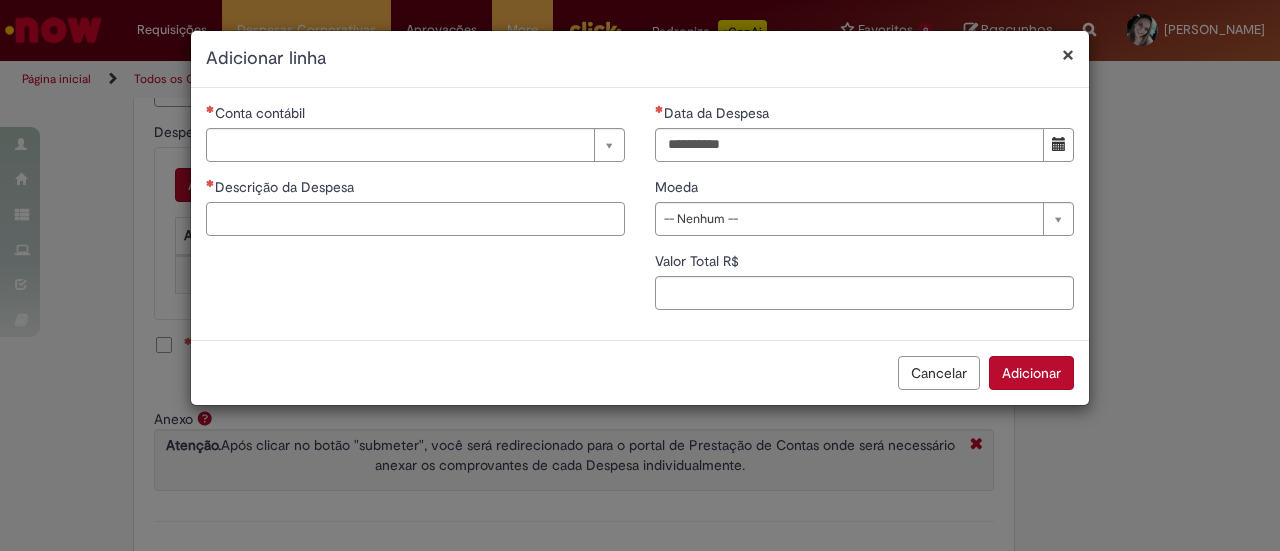 paste on "**********" 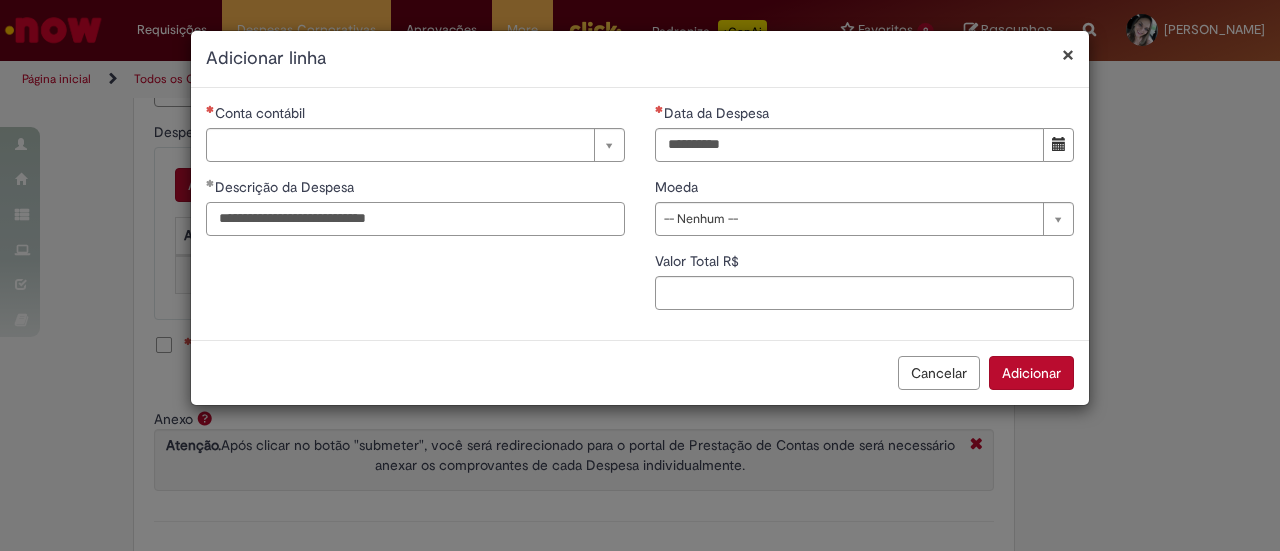 type on "**********" 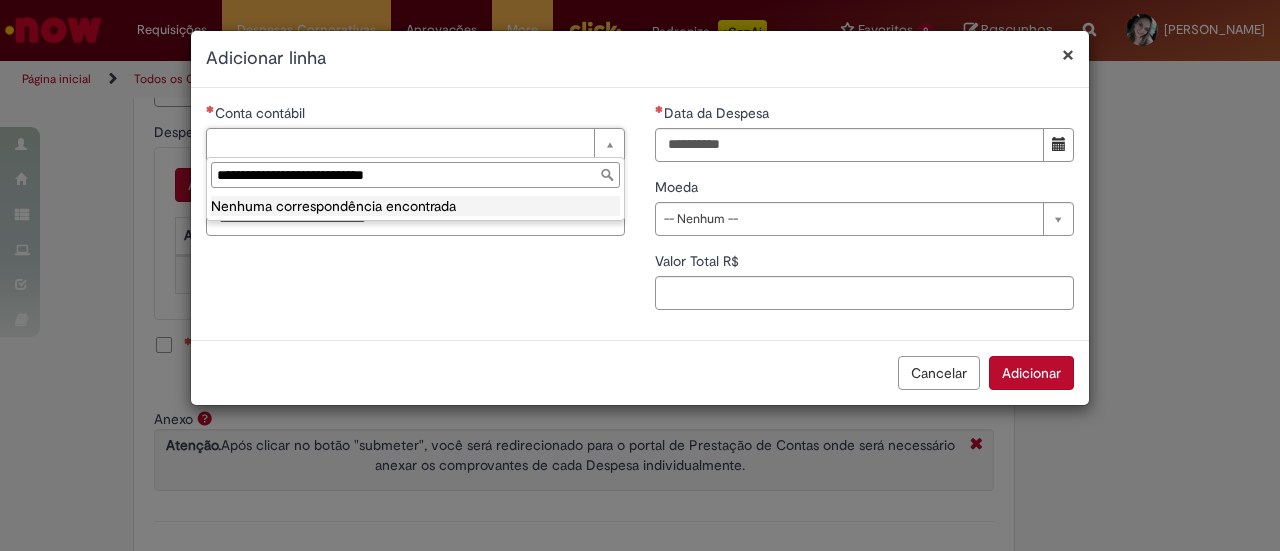 drag, startPoint x: 481, startPoint y: 184, endPoint x: 278, endPoint y: 151, distance: 205.66478 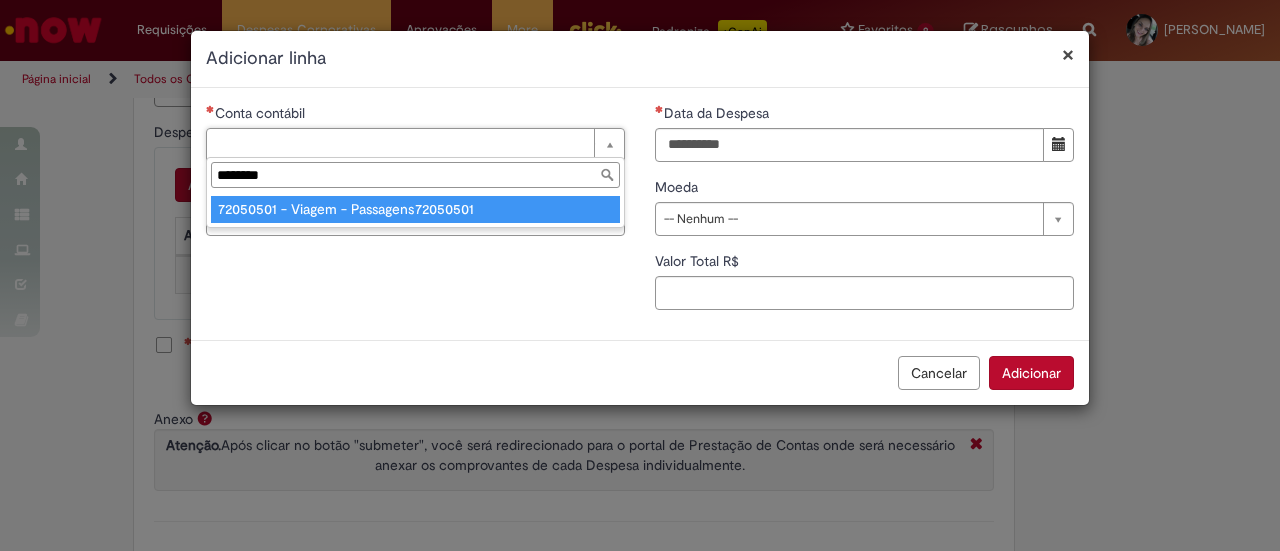 type on "********" 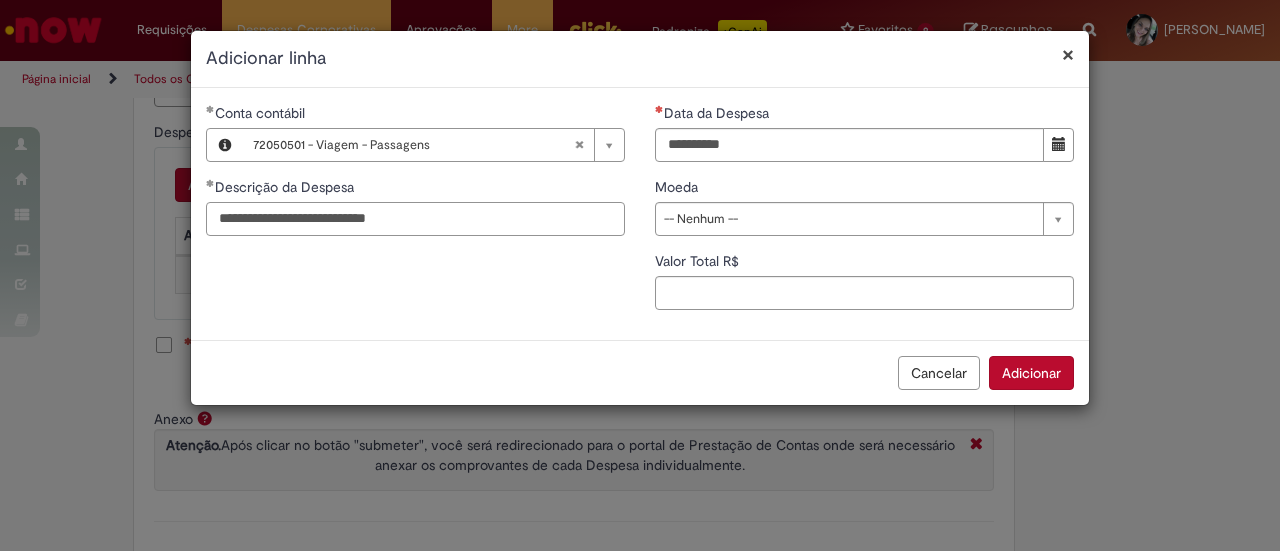 drag, startPoint x: 417, startPoint y: 225, endPoint x: 170, endPoint y: 193, distance: 249.06425 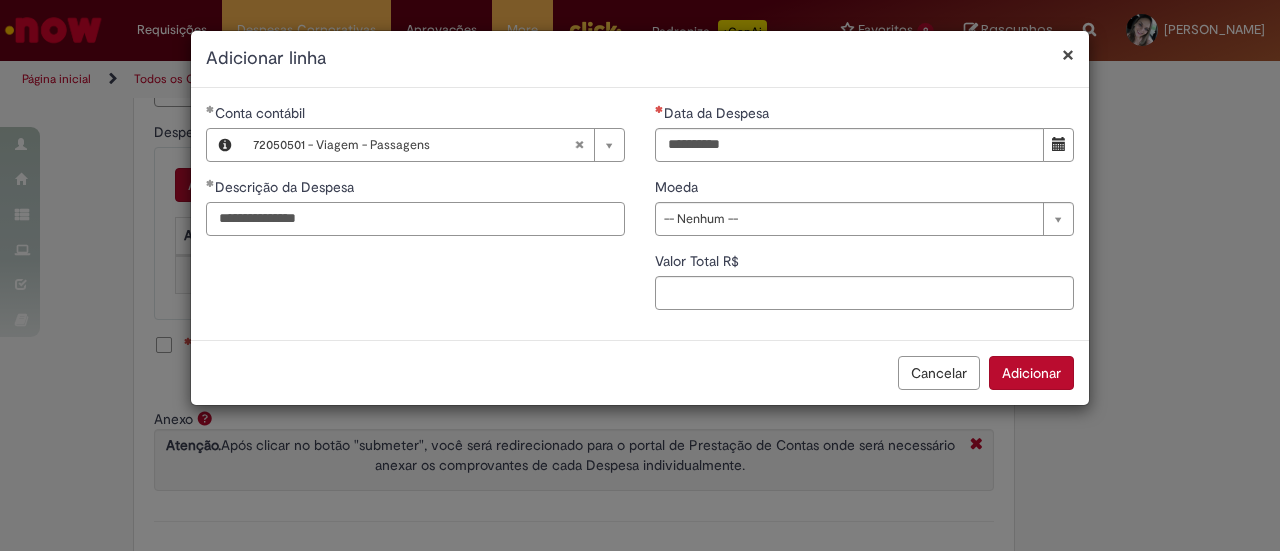 type on "**********" 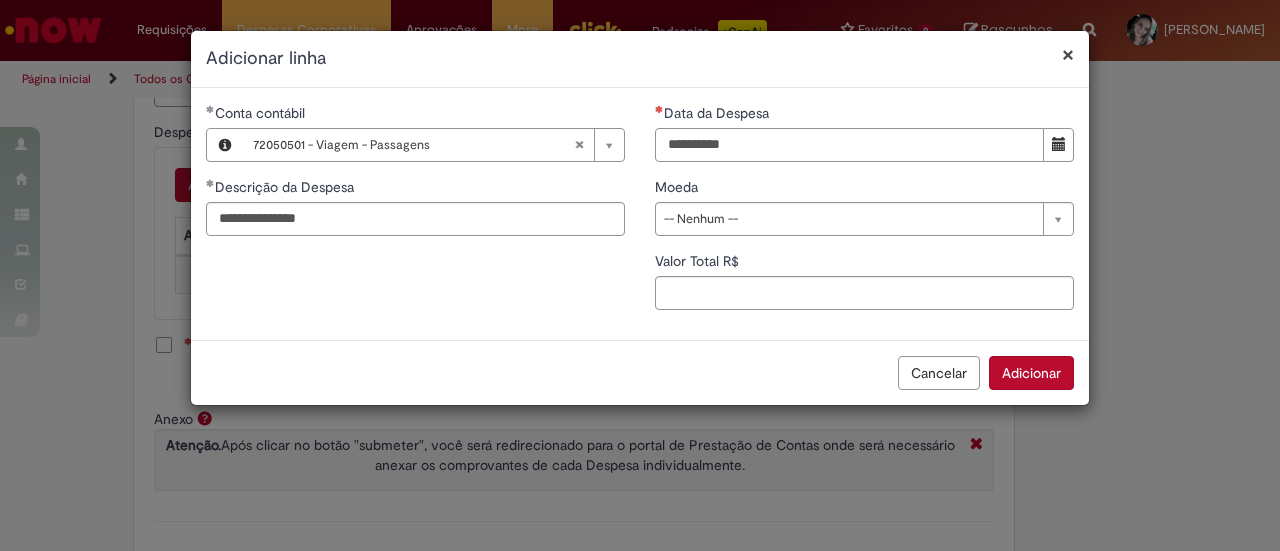 click on "Data da Despesa" at bounding box center [849, 145] 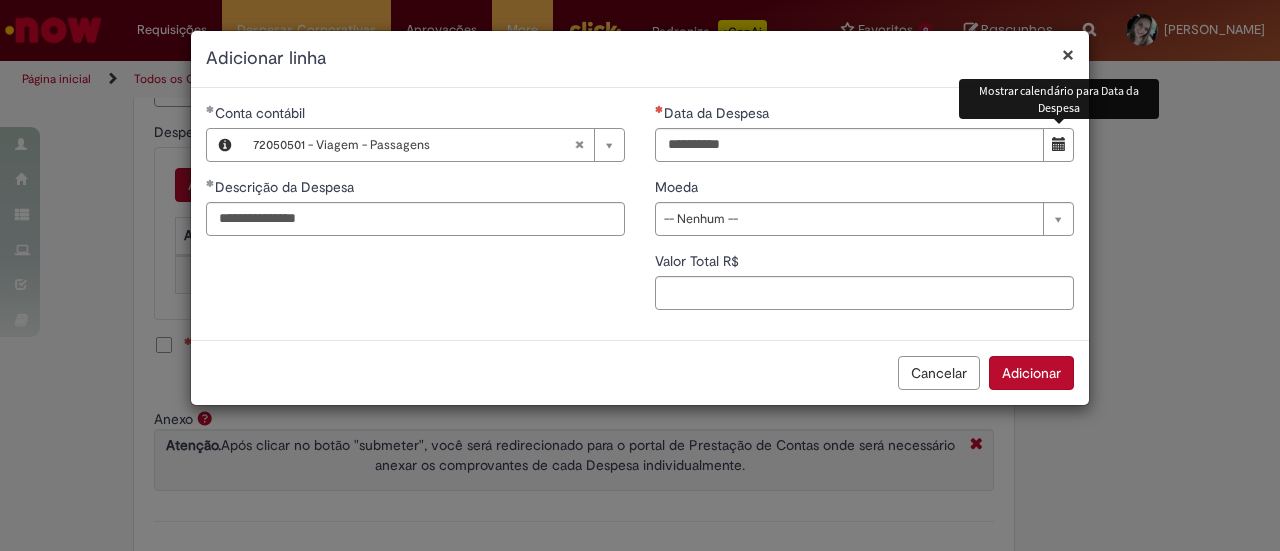 click at bounding box center (1058, 145) 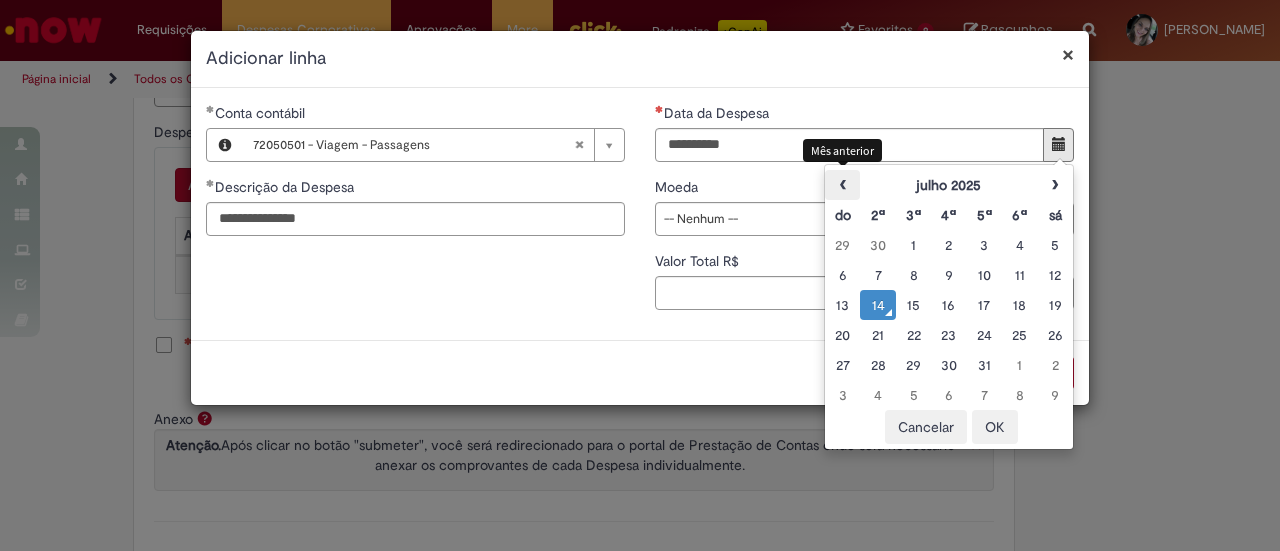 click on "‹" at bounding box center [842, 185] 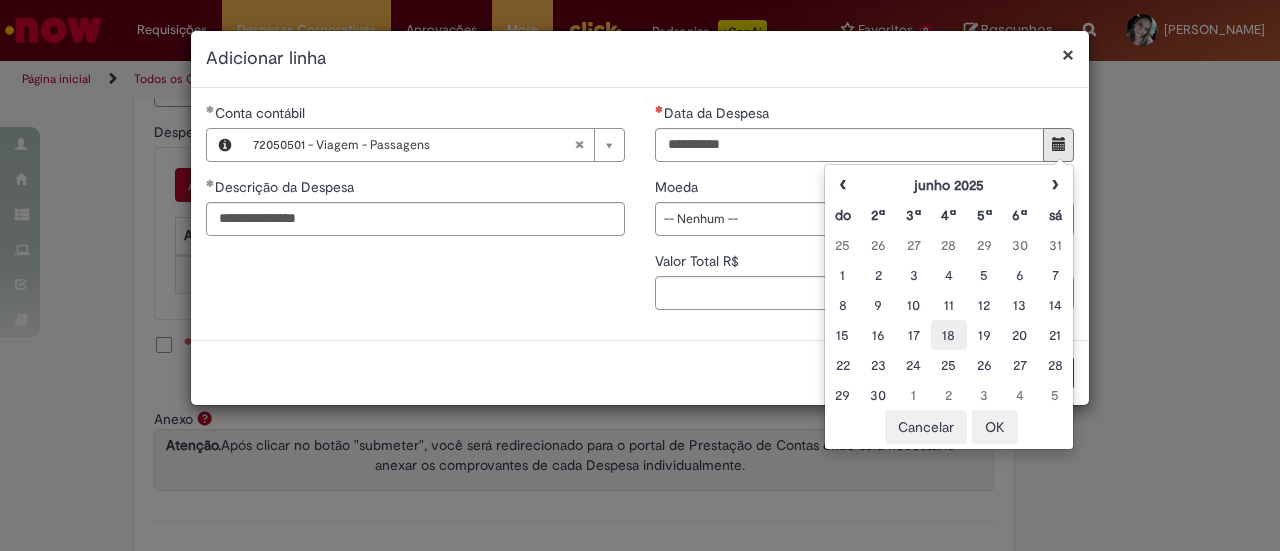click on "18" at bounding box center (948, 335) 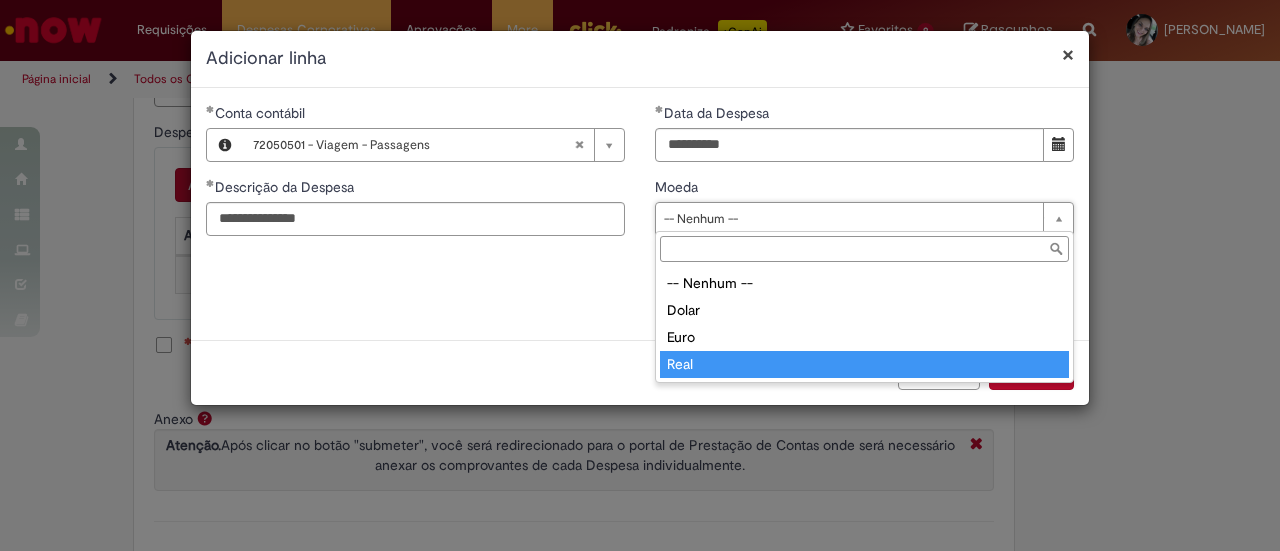 type on "****" 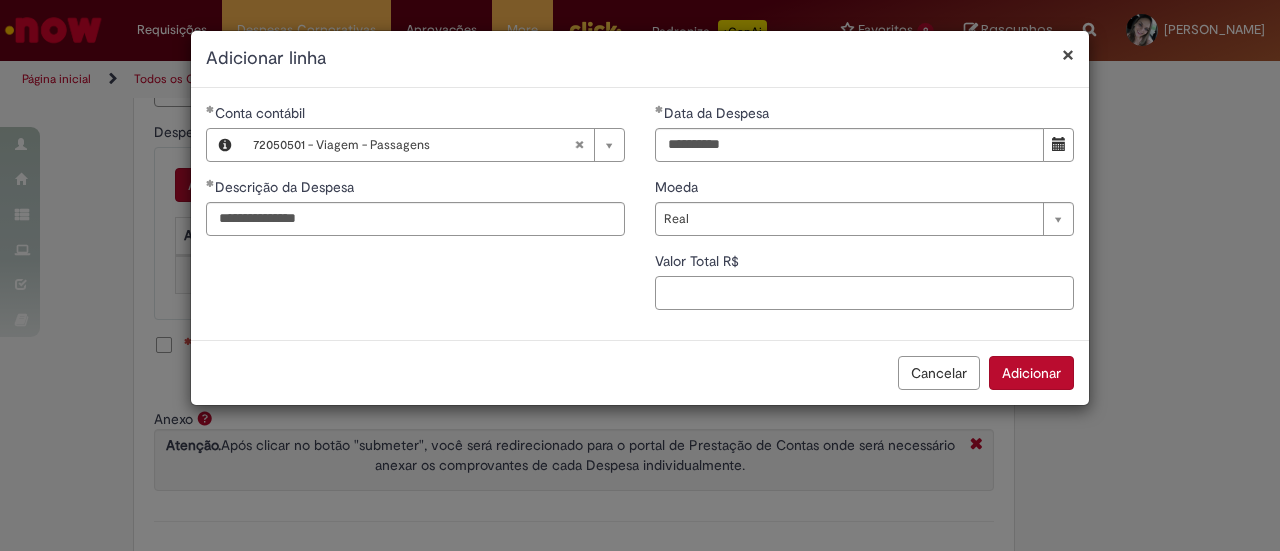 click on "Valor Total R$" at bounding box center [864, 293] 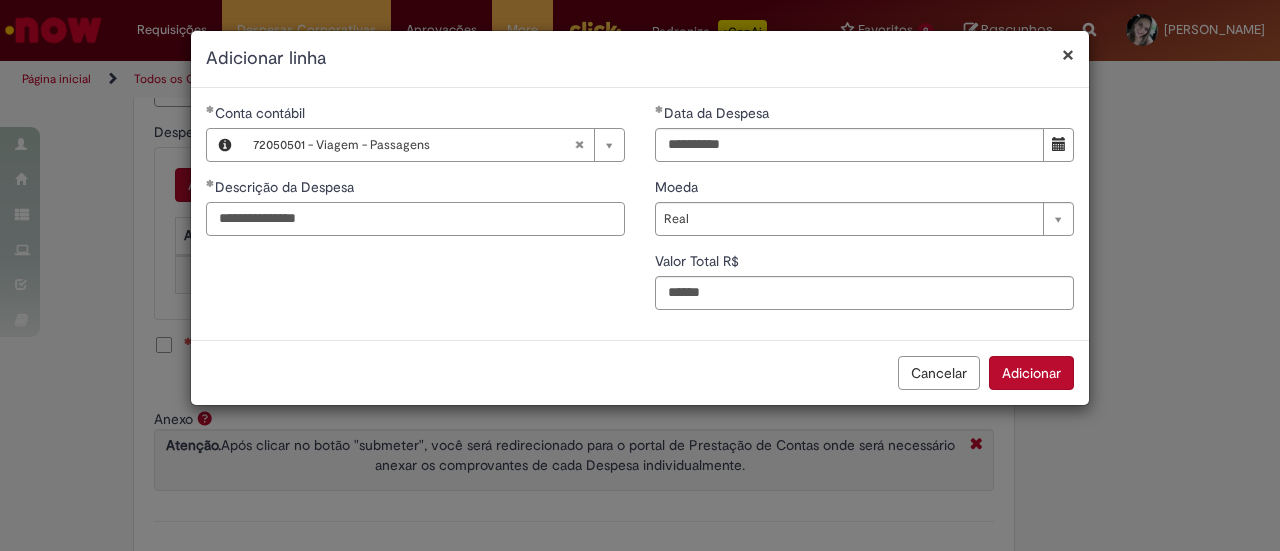 type on "******" 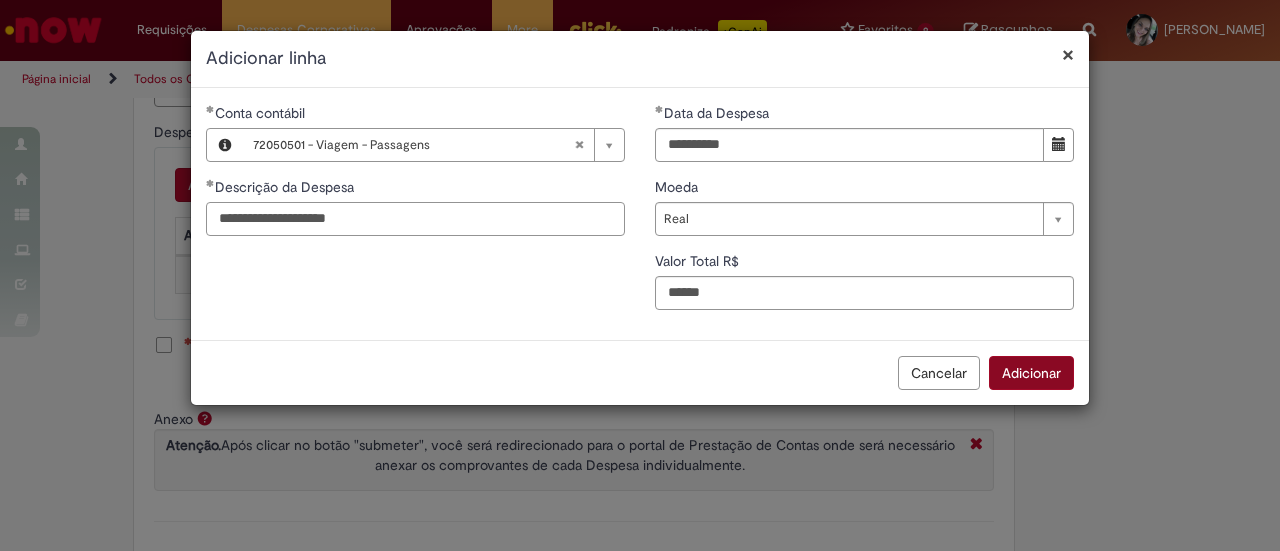 type on "**********" 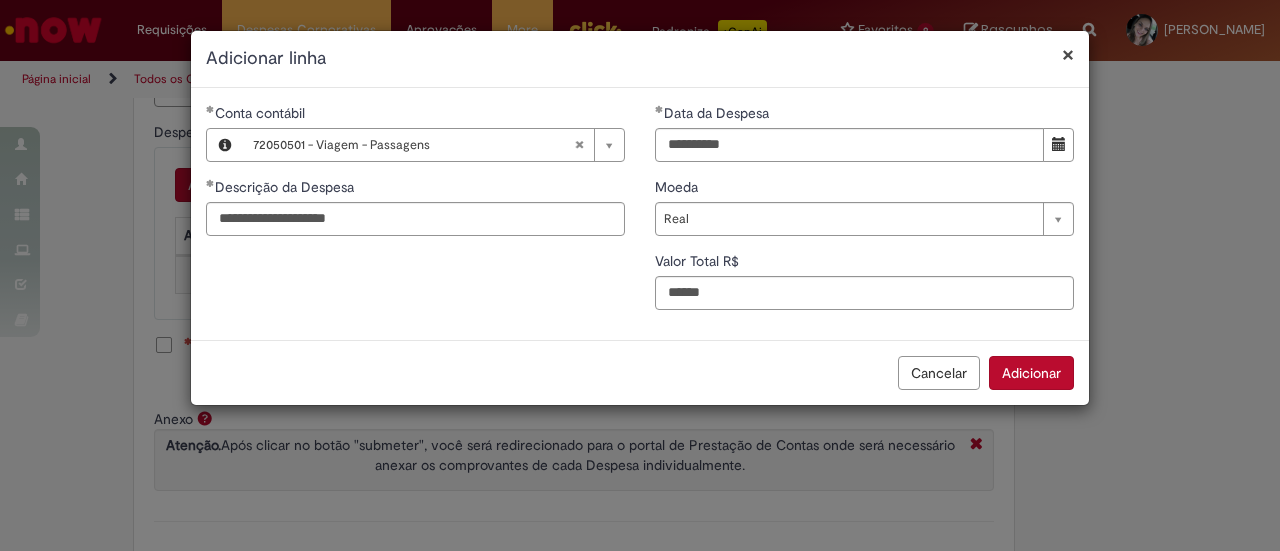 click on "Adicionar" at bounding box center [1031, 373] 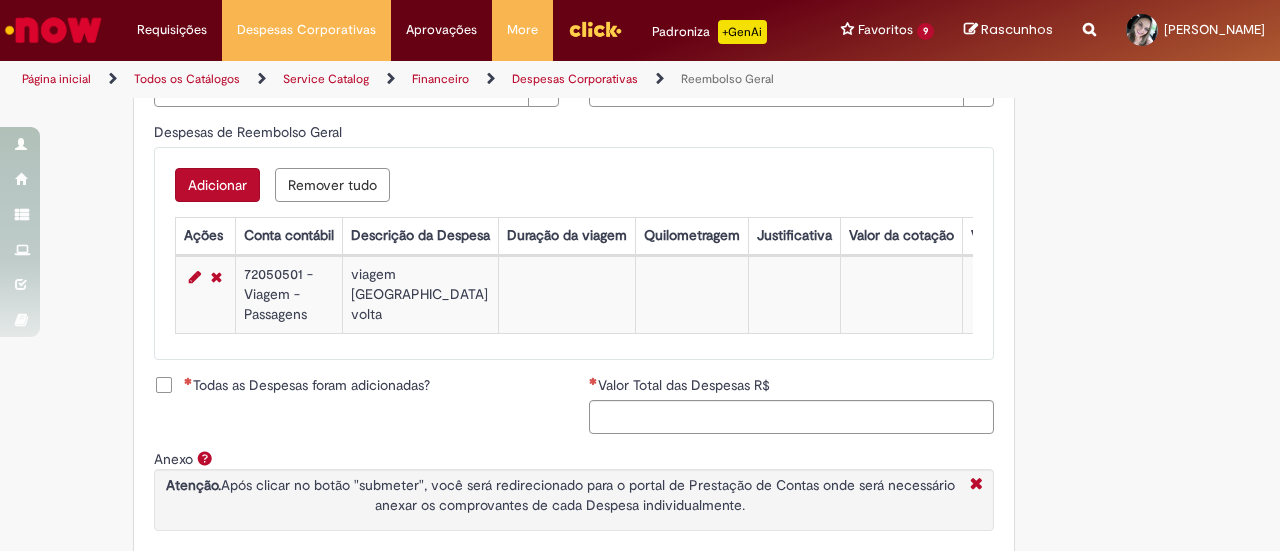click on "Adicionar" at bounding box center [217, 185] 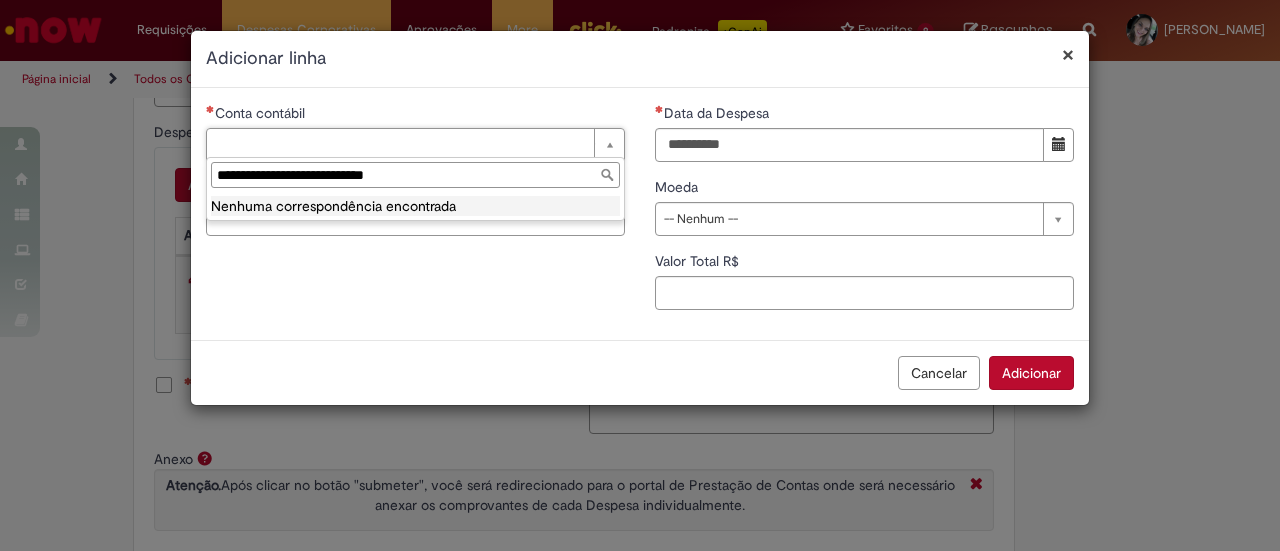 drag, startPoint x: 438, startPoint y: 167, endPoint x: 276, endPoint y: 156, distance: 162.37303 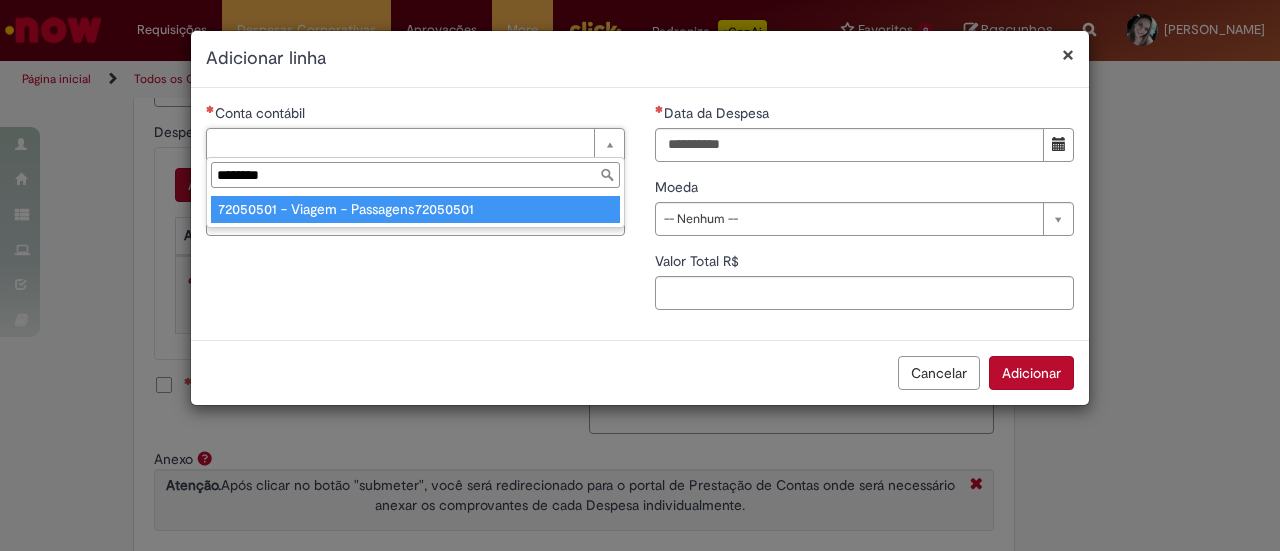 type on "********" 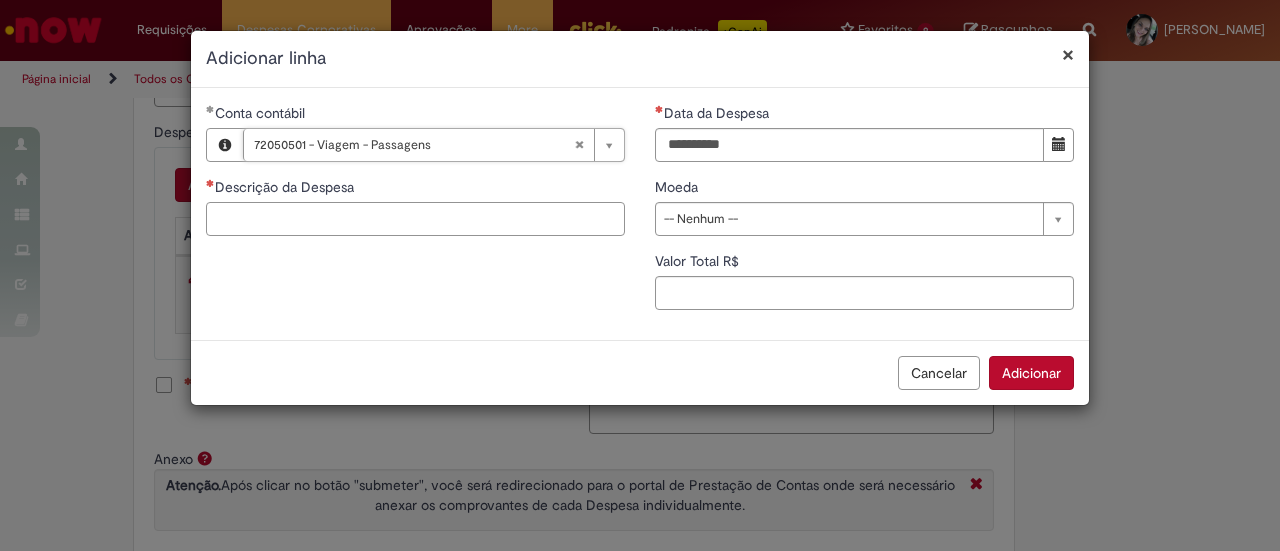 click on "Descrição da Despesa" at bounding box center [415, 219] 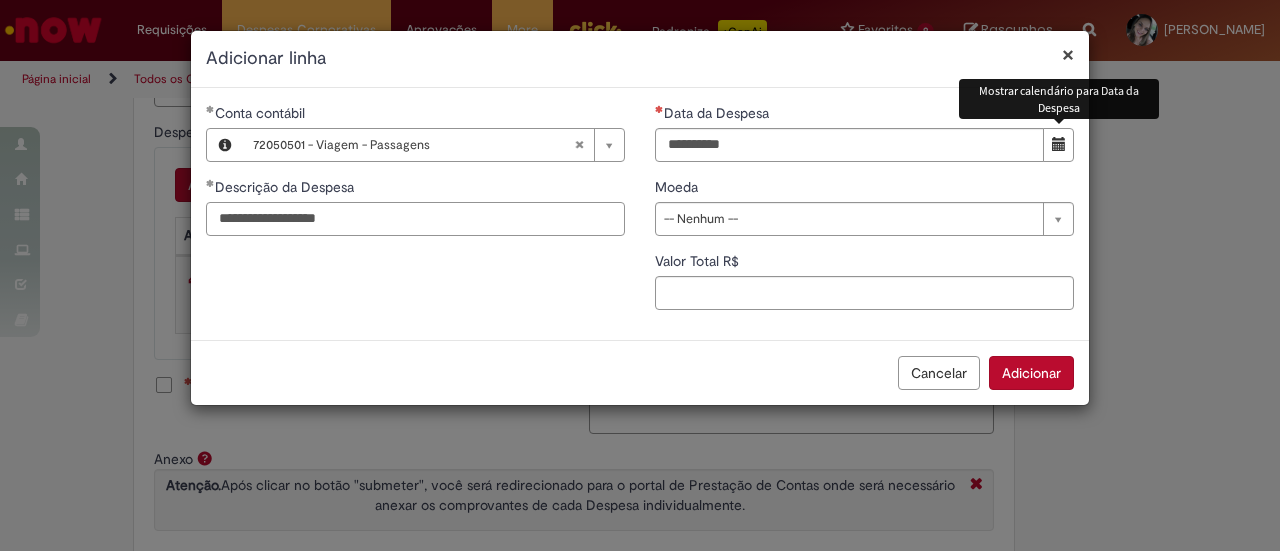 type on "**********" 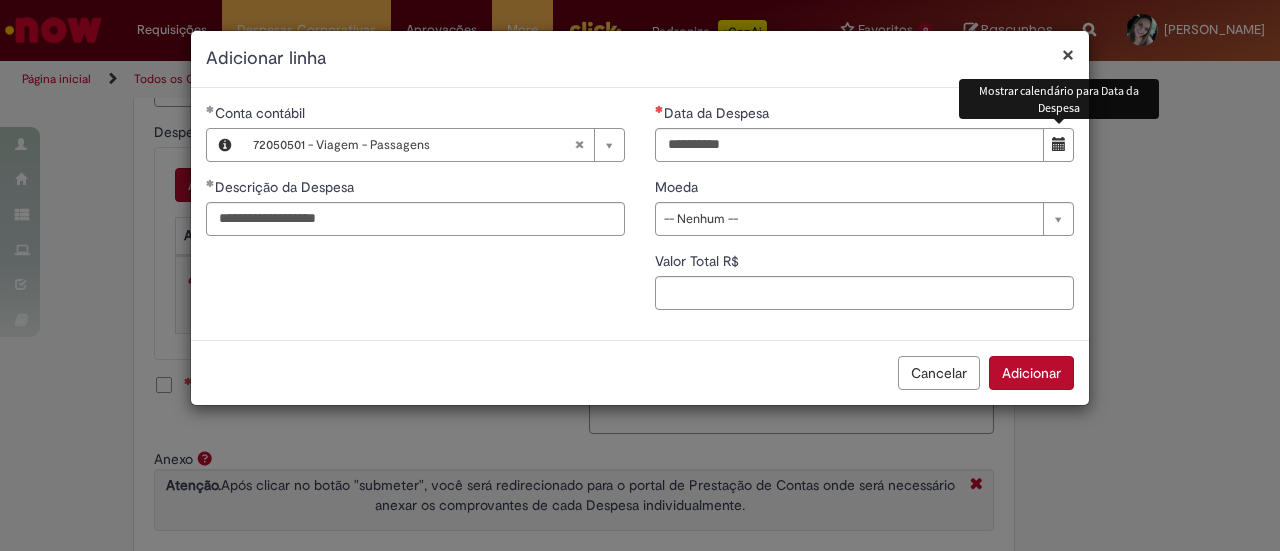 click at bounding box center (1058, 145) 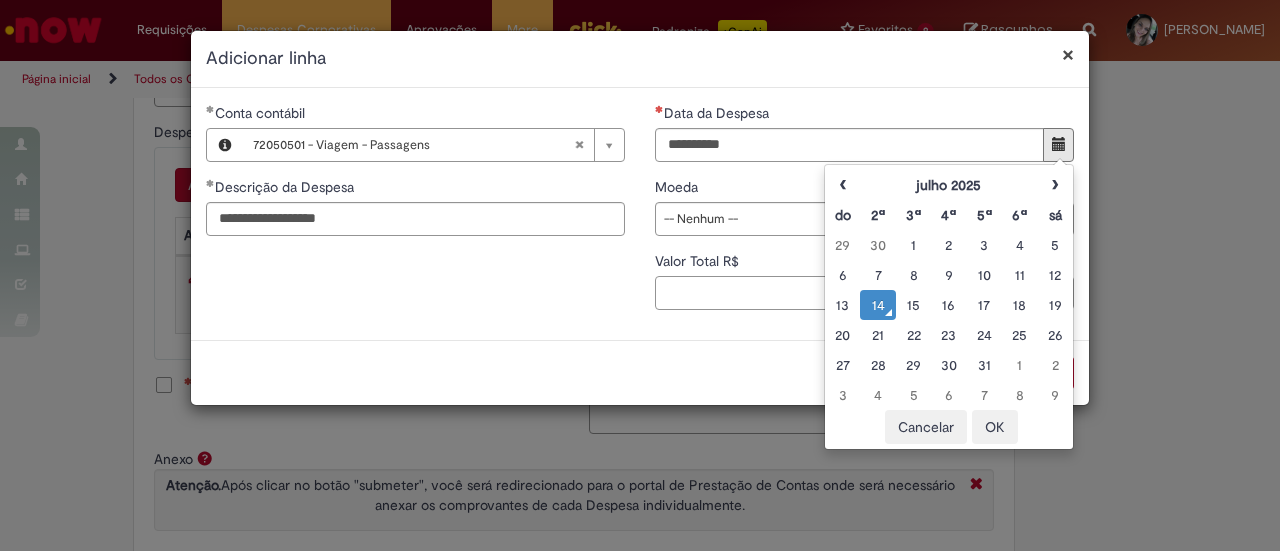 click on "Valor Total R$" at bounding box center (864, 293) 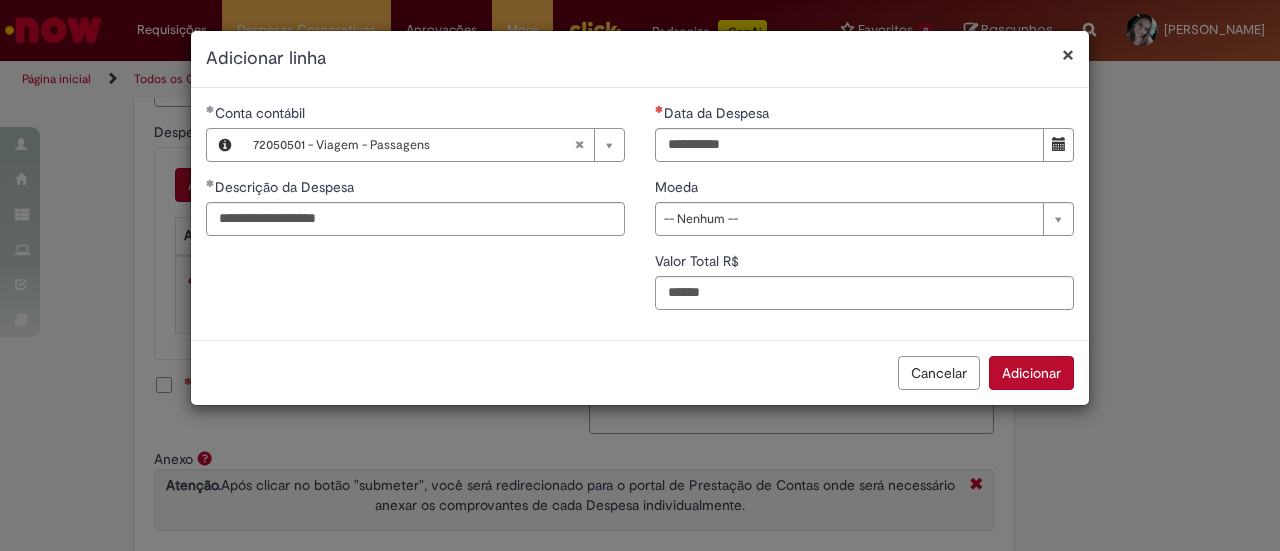 type on "******" 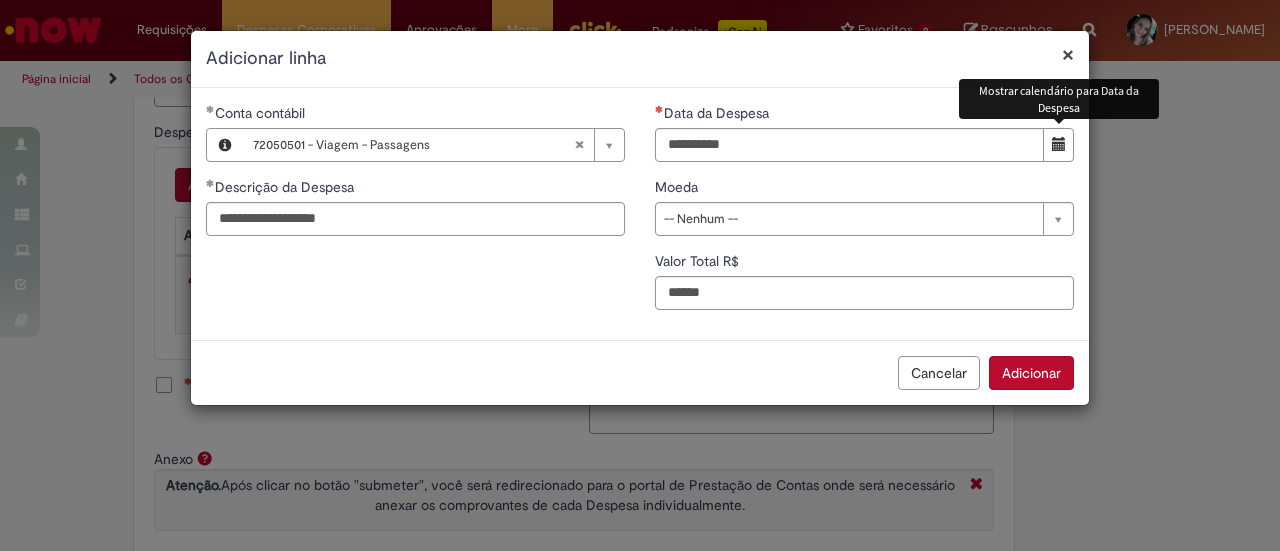 click at bounding box center (1059, 144) 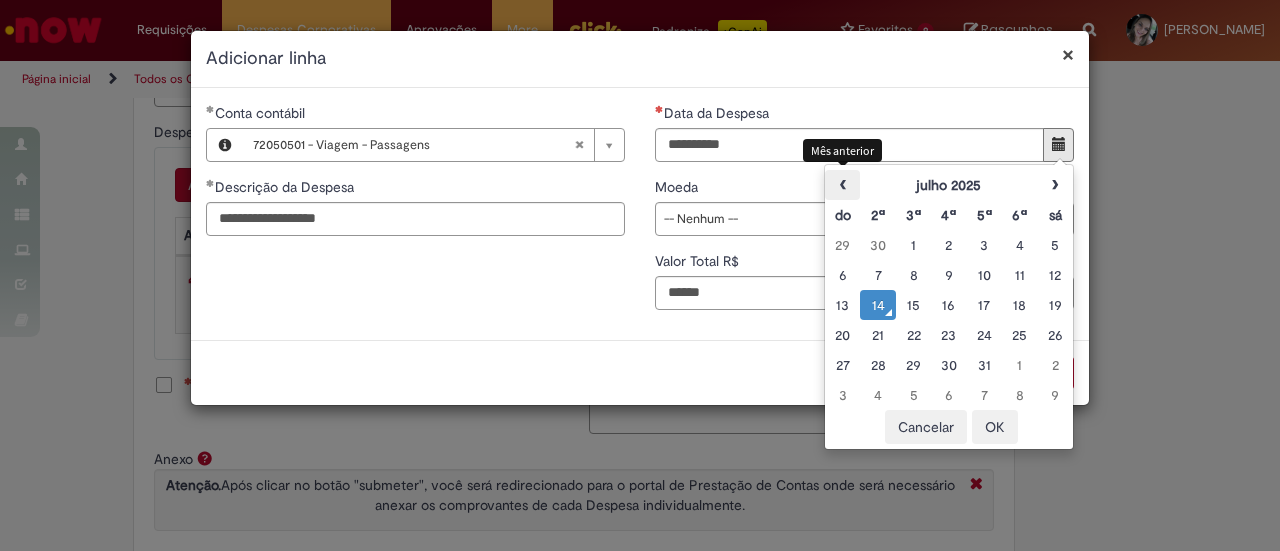 click on "‹" at bounding box center (842, 185) 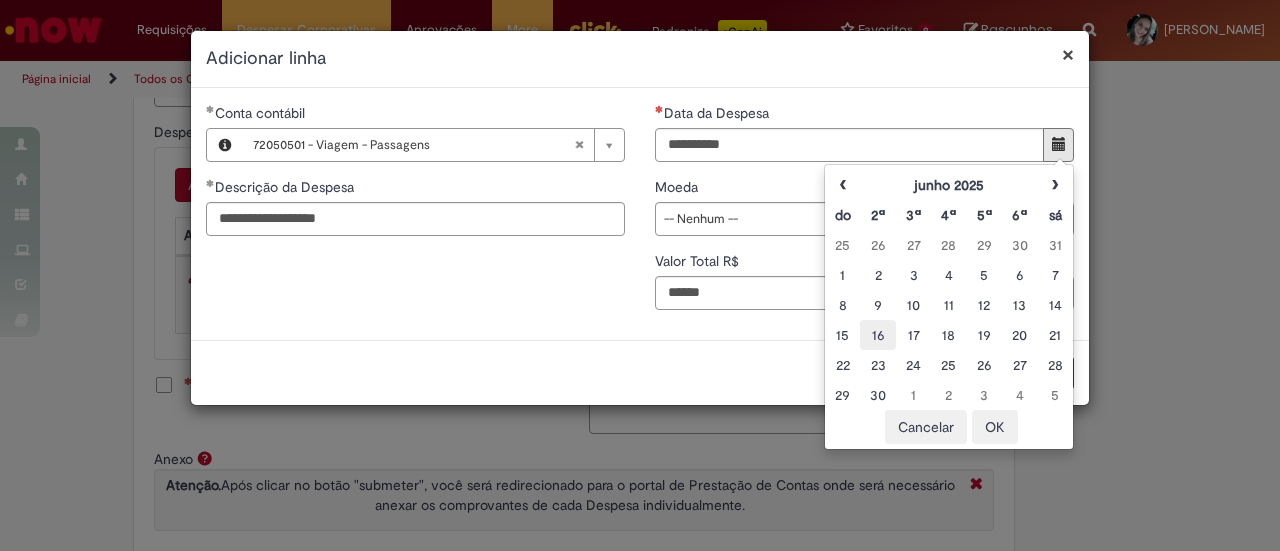 click on "16" at bounding box center (877, 335) 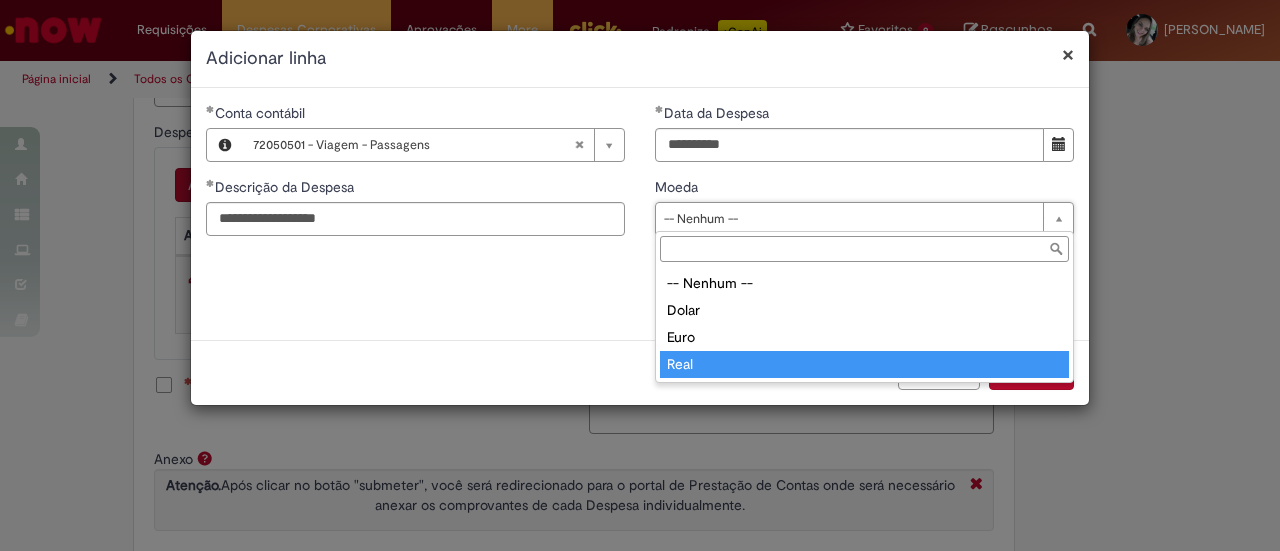 type on "****" 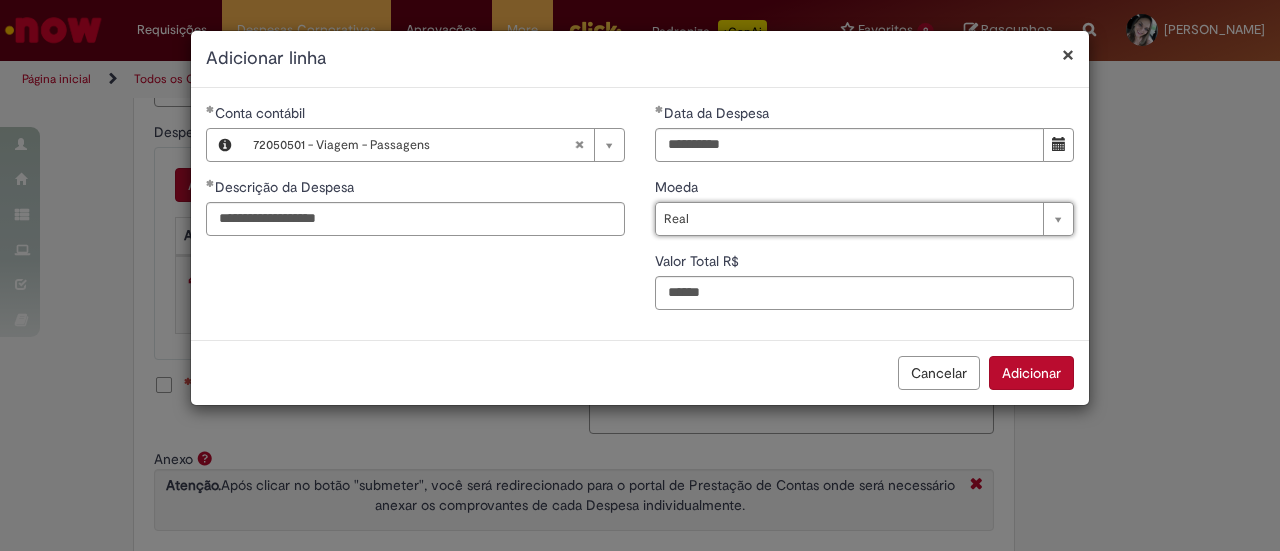 click on "Adicionar" at bounding box center [1031, 373] 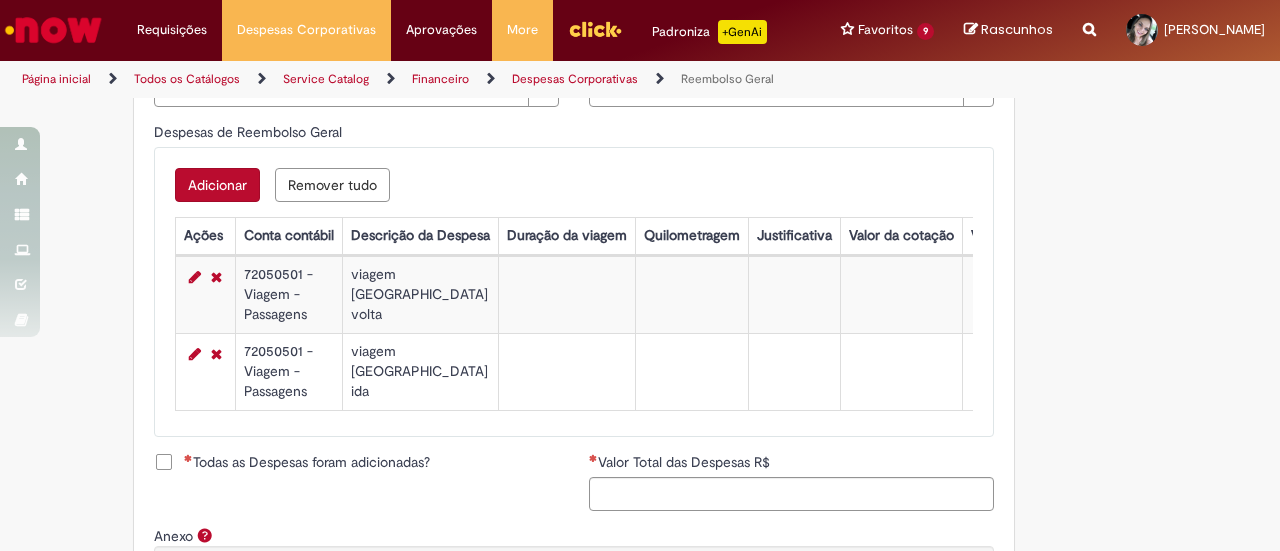 scroll, scrollTop: 1000, scrollLeft: 0, axis: vertical 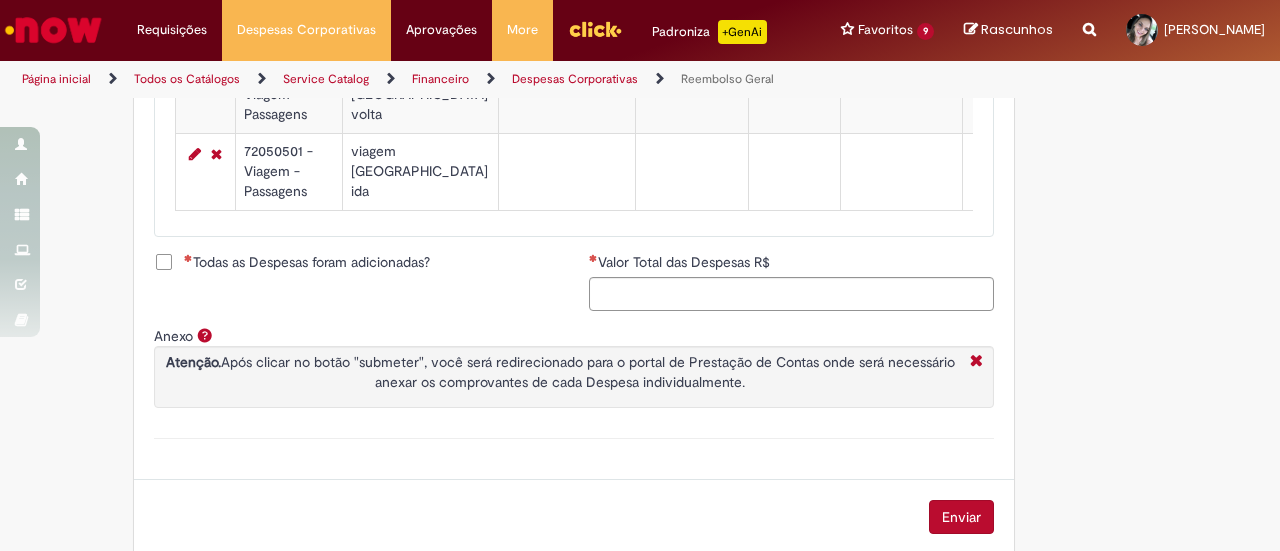 type on "******" 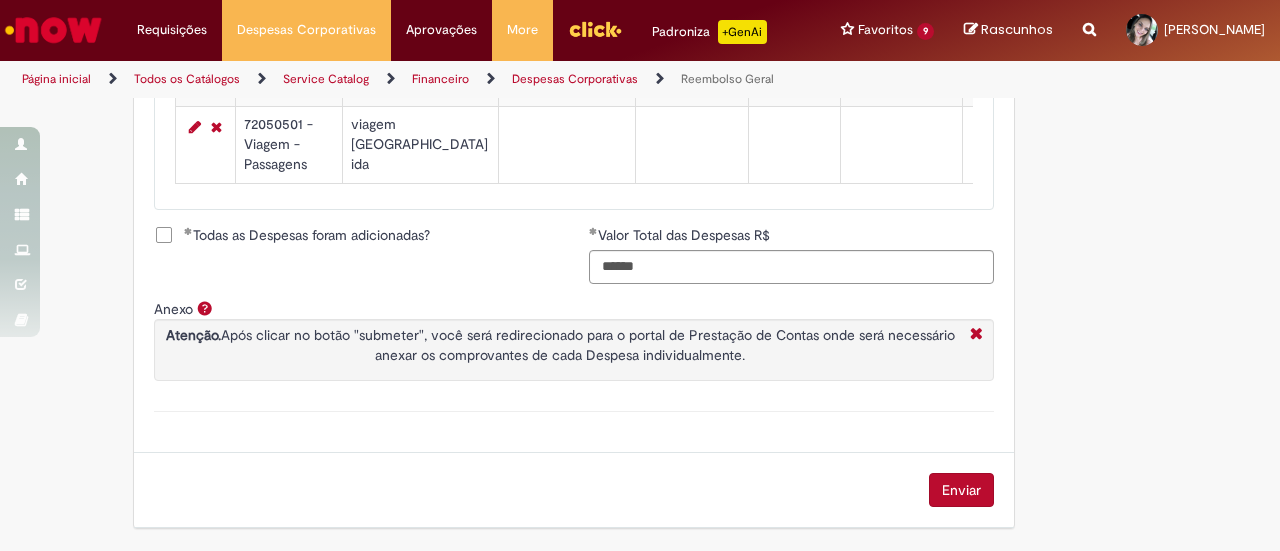 scroll, scrollTop: 1054, scrollLeft: 0, axis: vertical 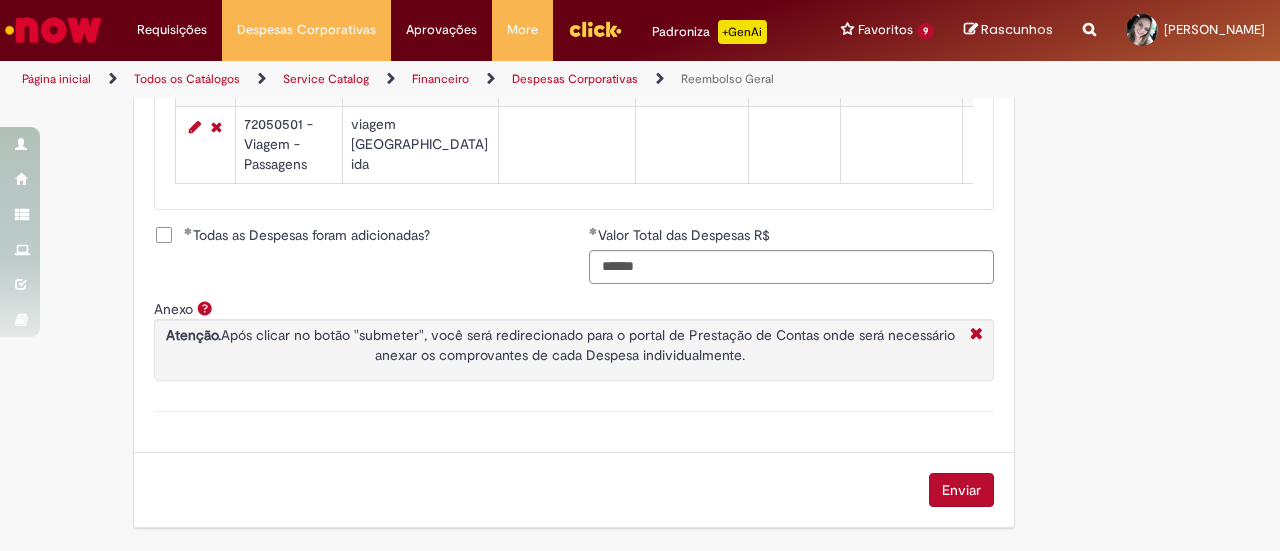 click on "Enviar" at bounding box center (961, 490) 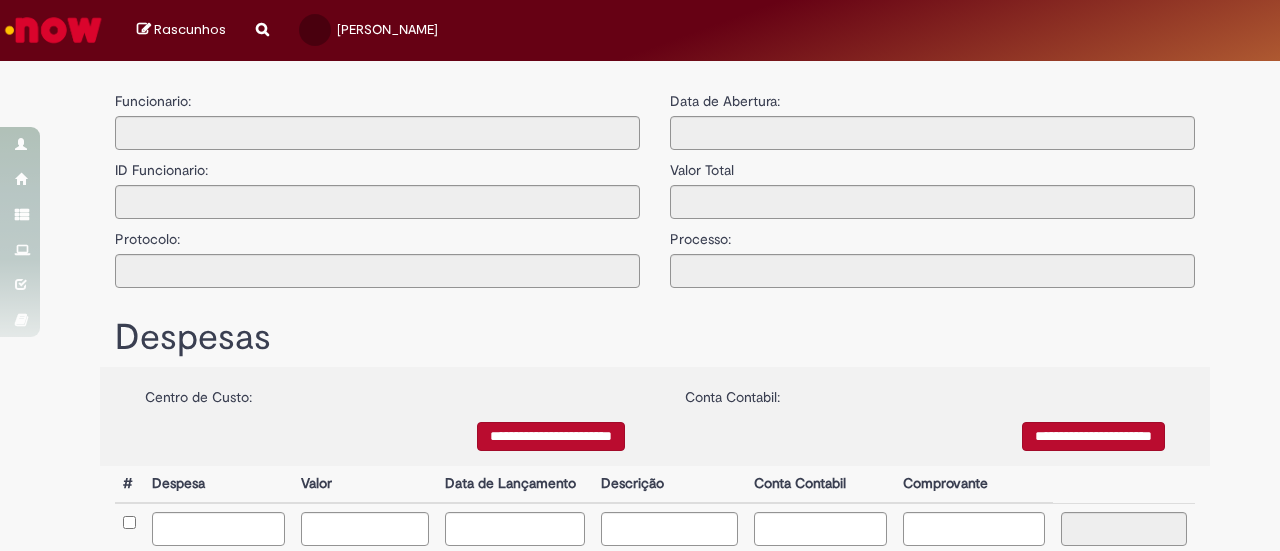type on "**********" 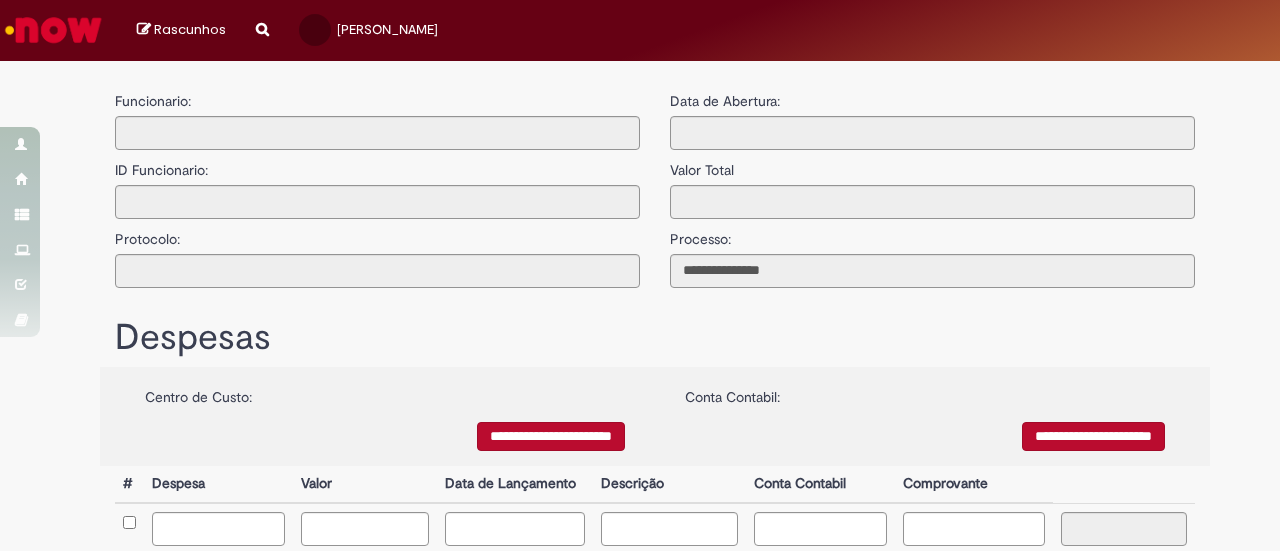 scroll, scrollTop: 0, scrollLeft: 0, axis: both 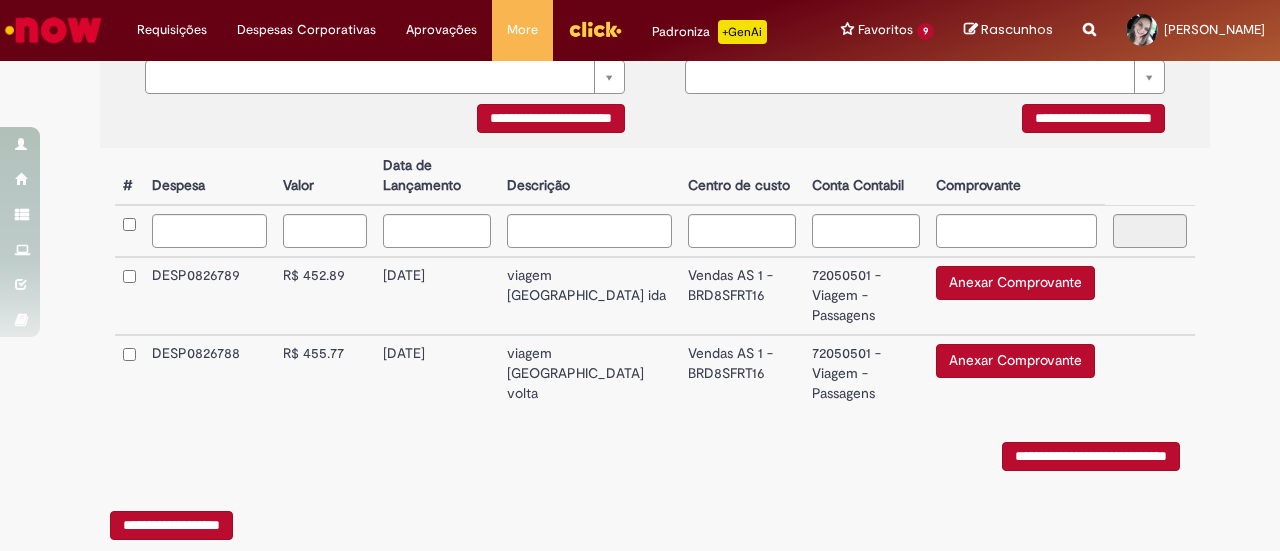 click on "Anexar Comprovante" at bounding box center [1015, 283] 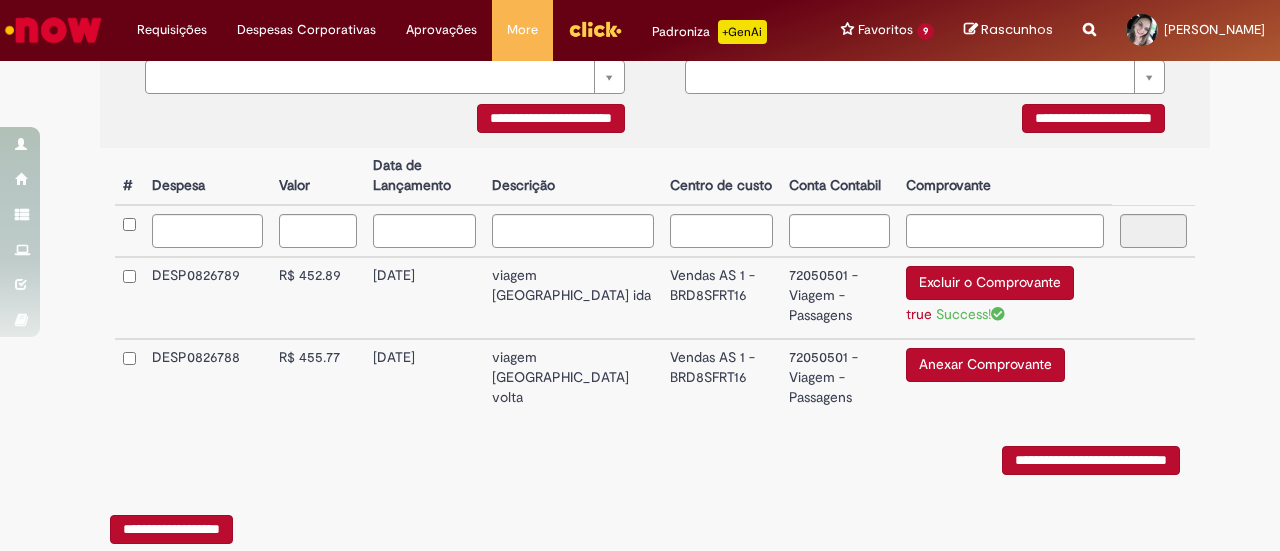 scroll, scrollTop: 509, scrollLeft: 0, axis: vertical 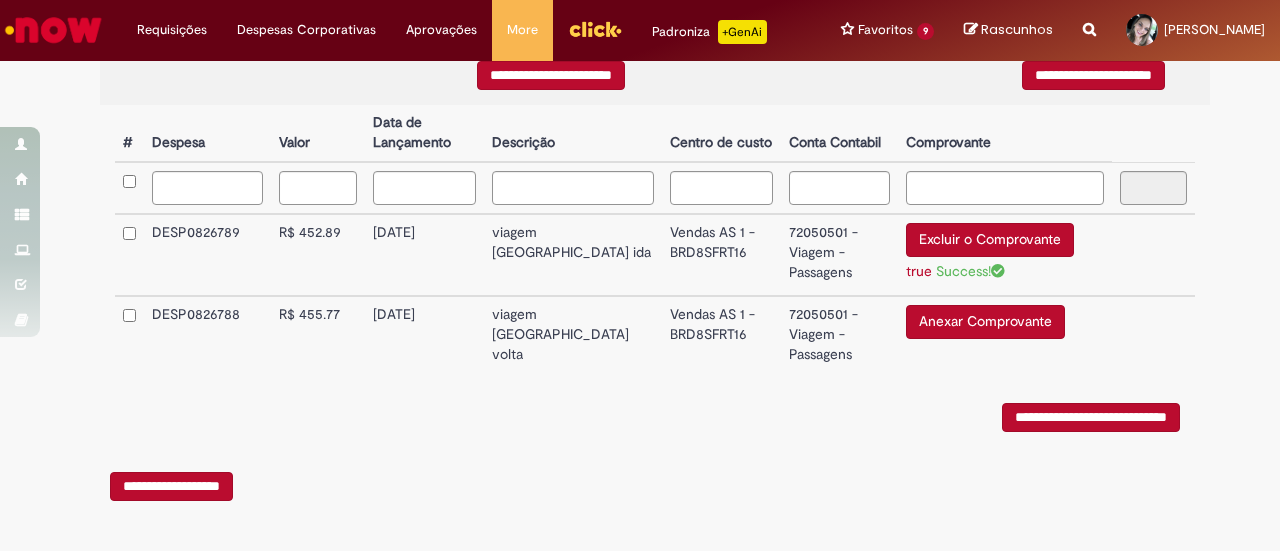 click on "Anexar Comprovante" at bounding box center [985, 322] 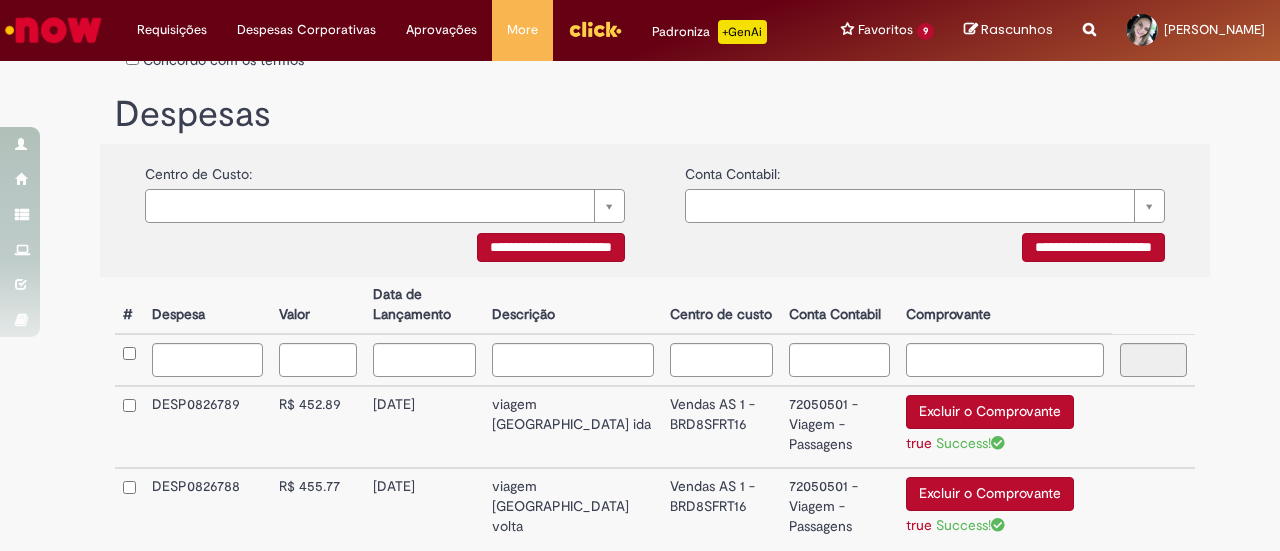scroll, scrollTop: 112, scrollLeft: 0, axis: vertical 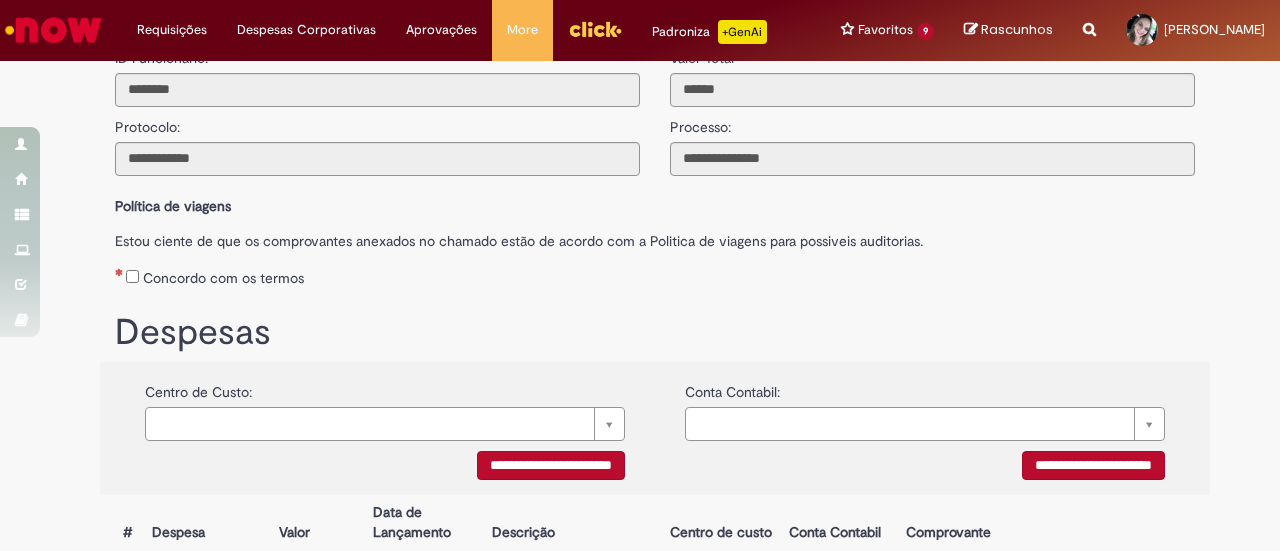 click on "Concordo com os termos" at bounding box center (655, 274) 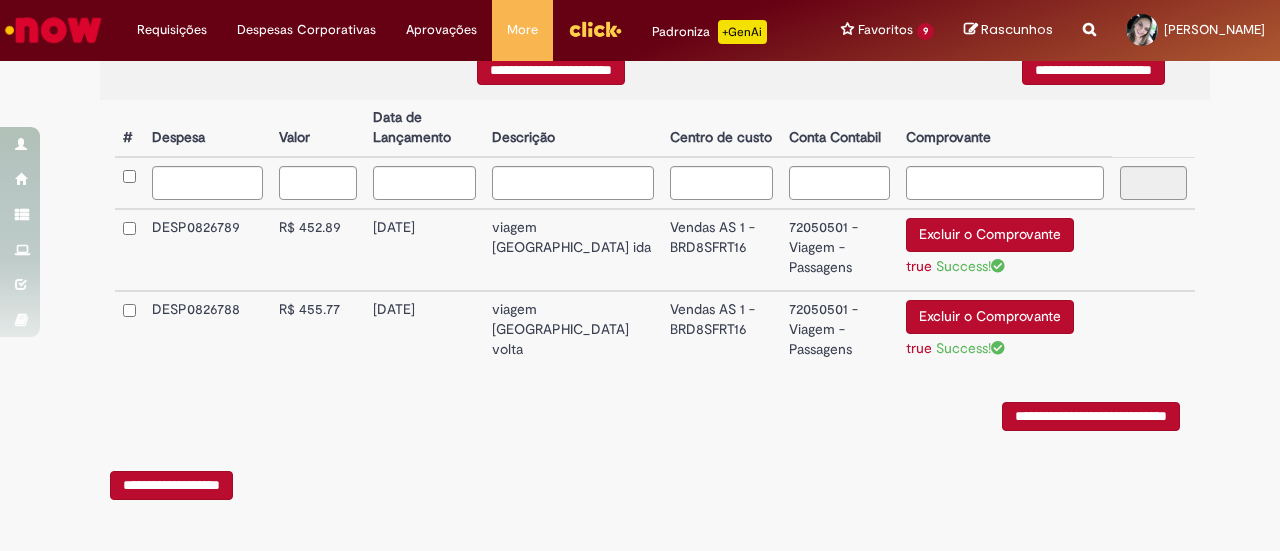 click on "**********" at bounding box center [1091, 416] 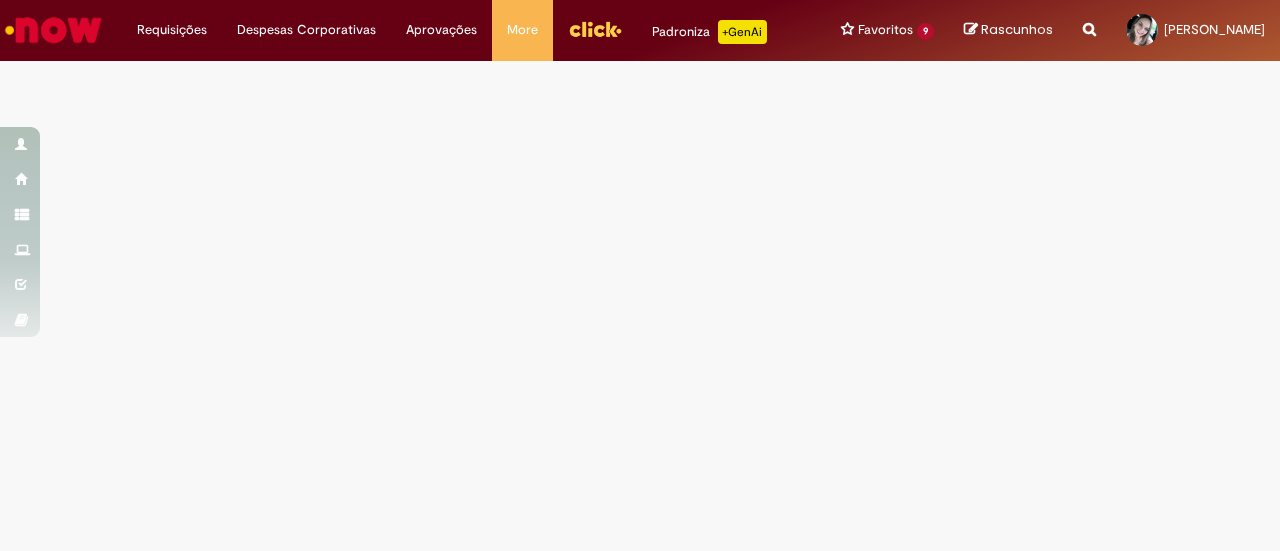scroll, scrollTop: 0, scrollLeft: 0, axis: both 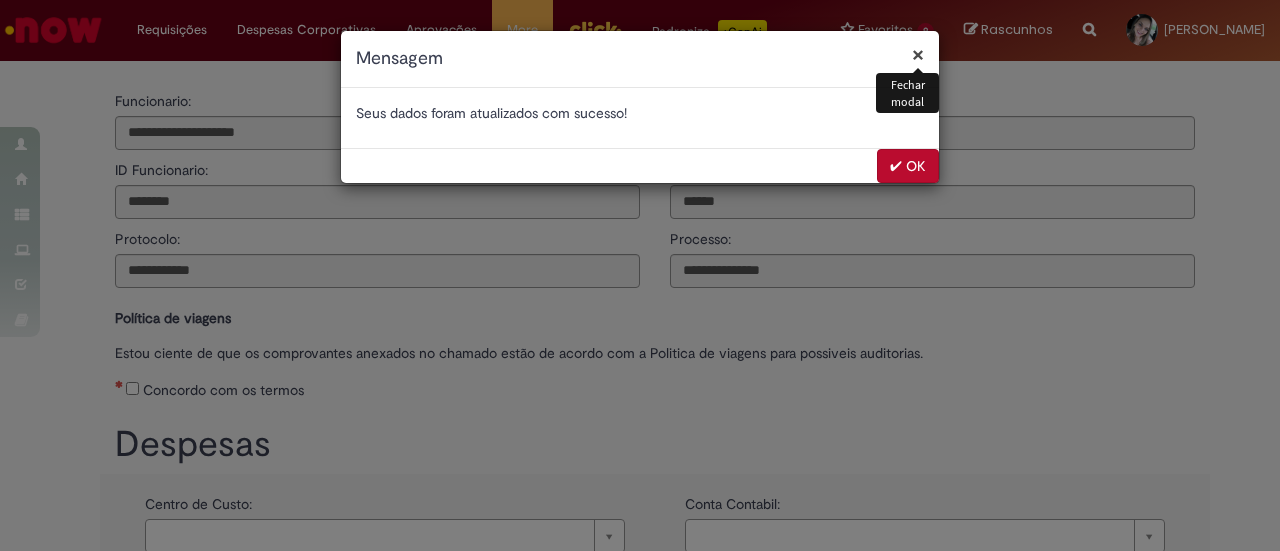 click on "✔ OK" at bounding box center (908, 166) 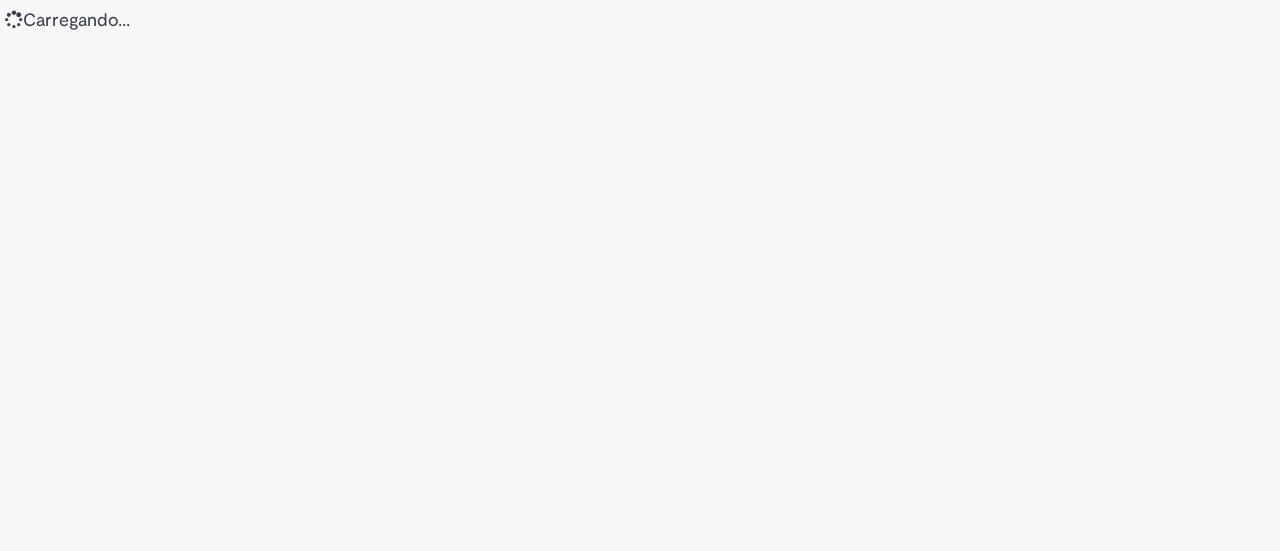 scroll, scrollTop: 0, scrollLeft: 0, axis: both 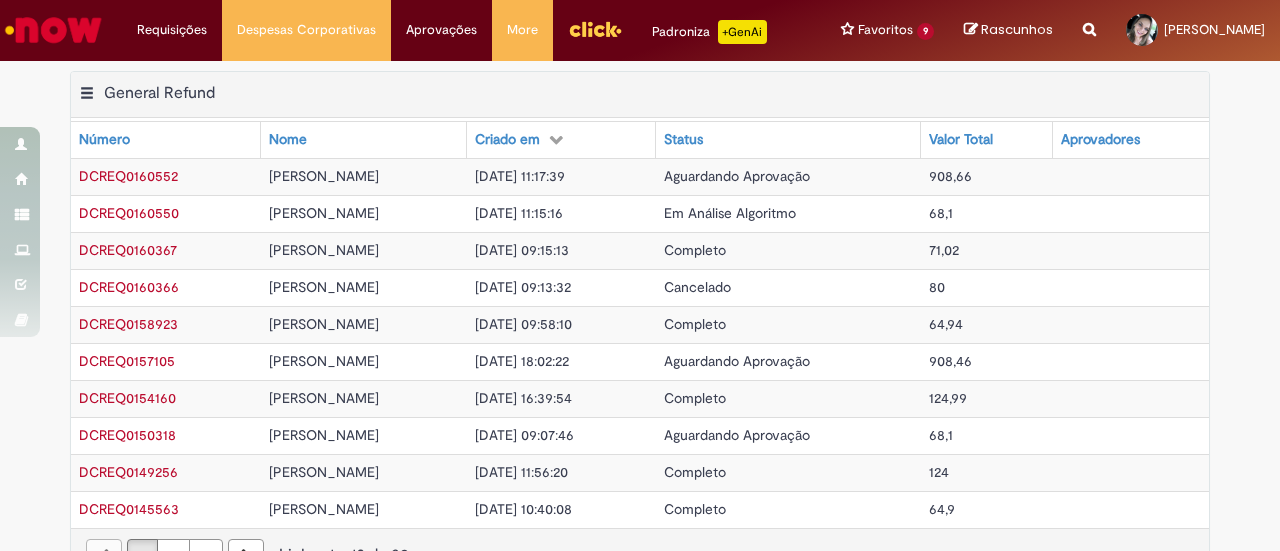 click on "Aguardando Aprovação" at bounding box center (737, 361) 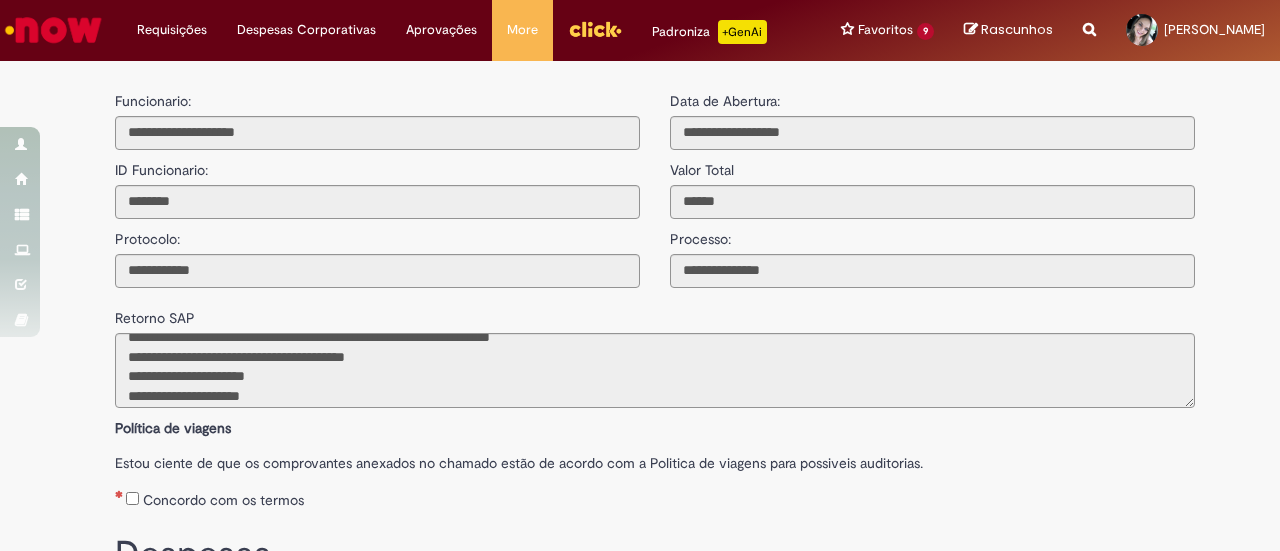 scroll, scrollTop: 98, scrollLeft: 0, axis: vertical 